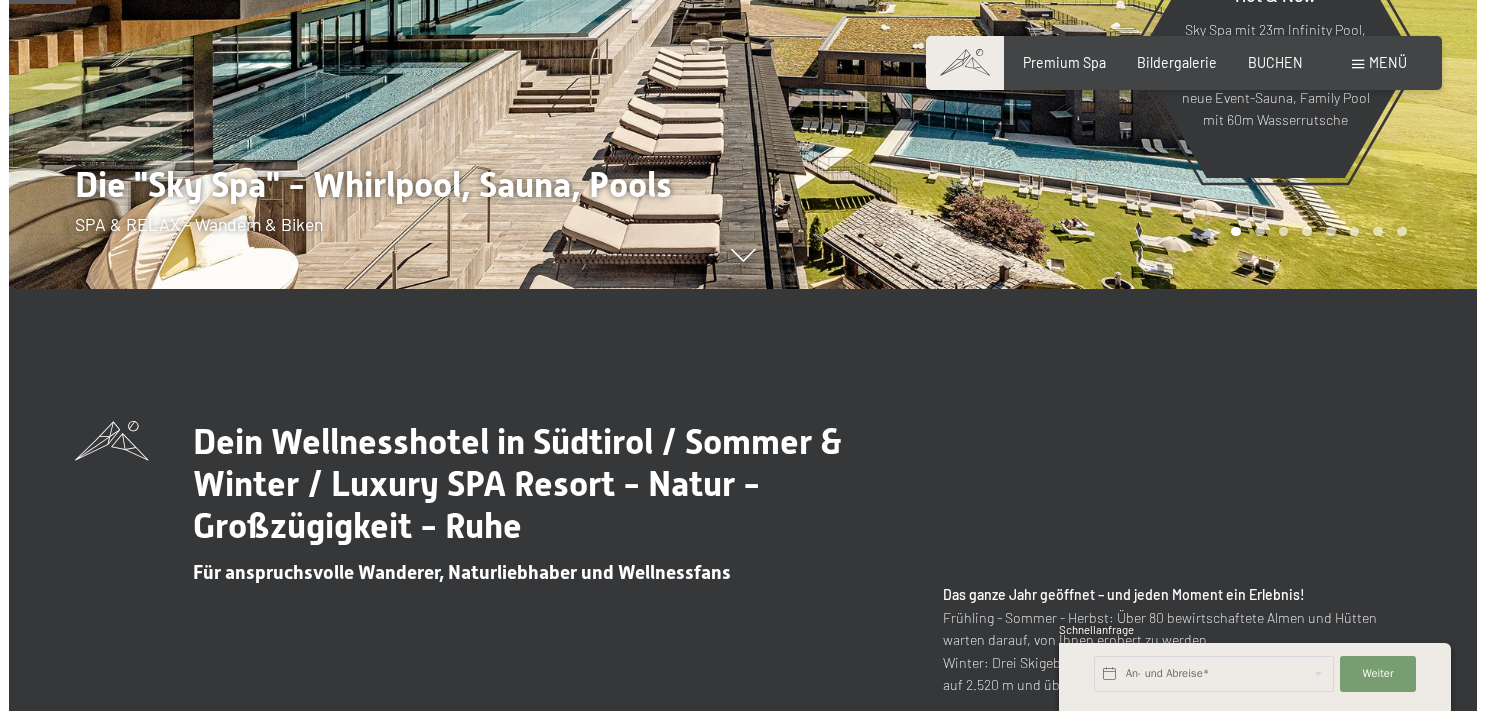 scroll, scrollTop: 0, scrollLeft: 0, axis: both 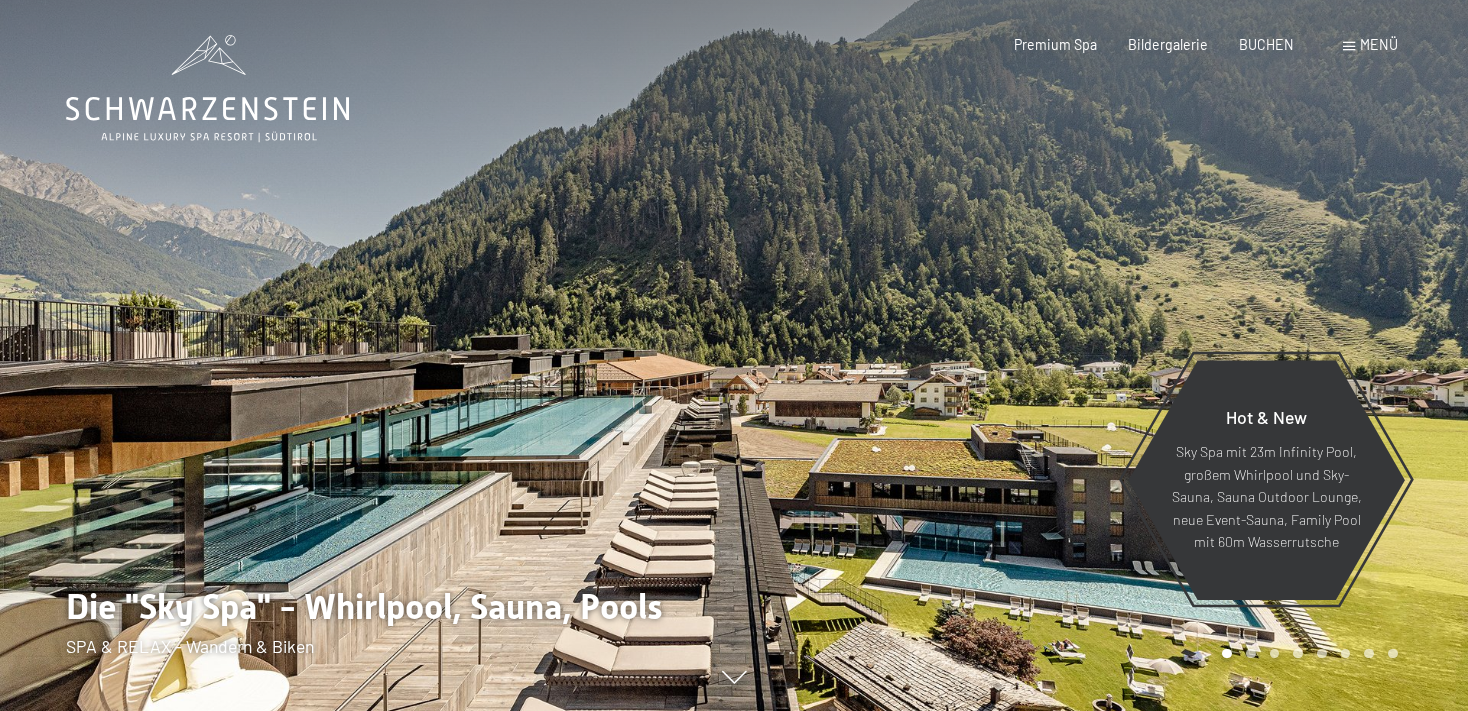 click on "Menü" at bounding box center [1379, 44] 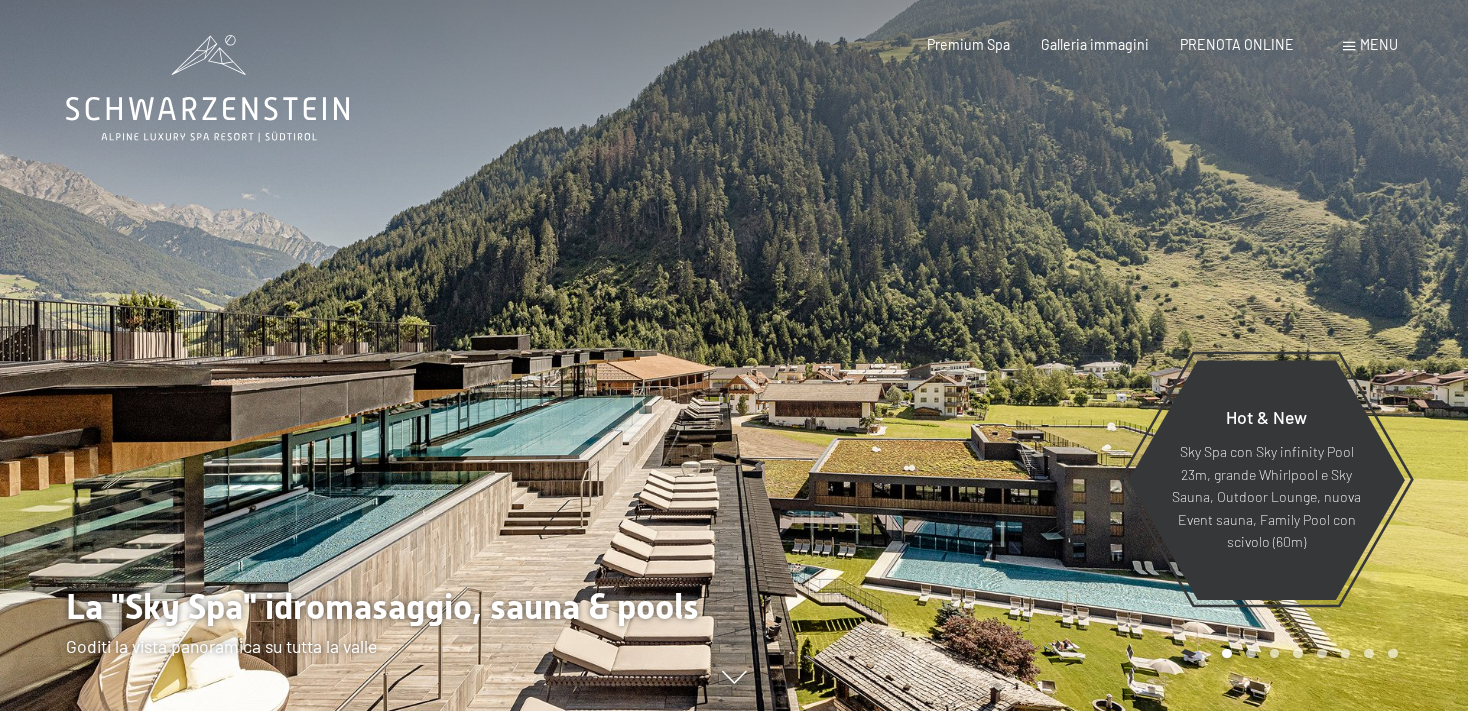 scroll, scrollTop: 0, scrollLeft: 0, axis: both 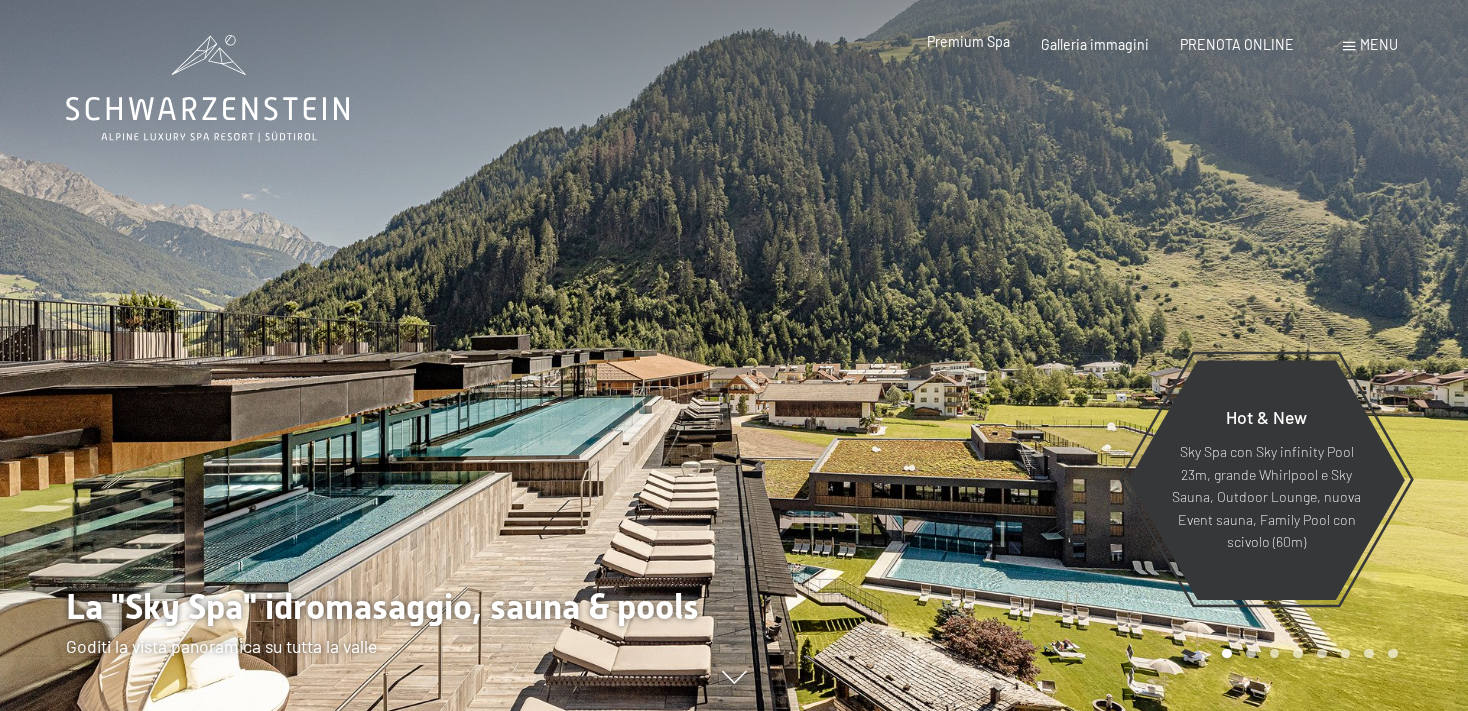 click on "Premium Spa" at bounding box center (968, 41) 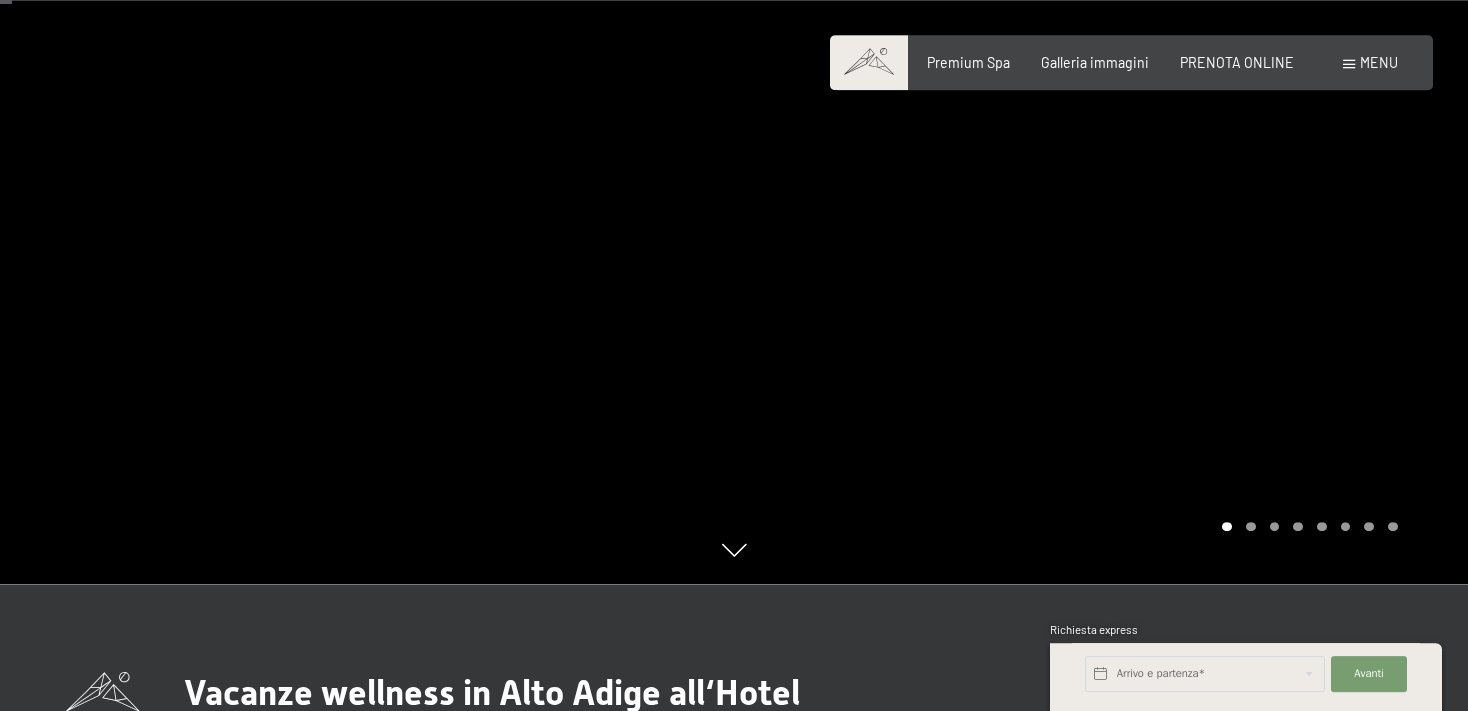 scroll, scrollTop: 105, scrollLeft: 0, axis: vertical 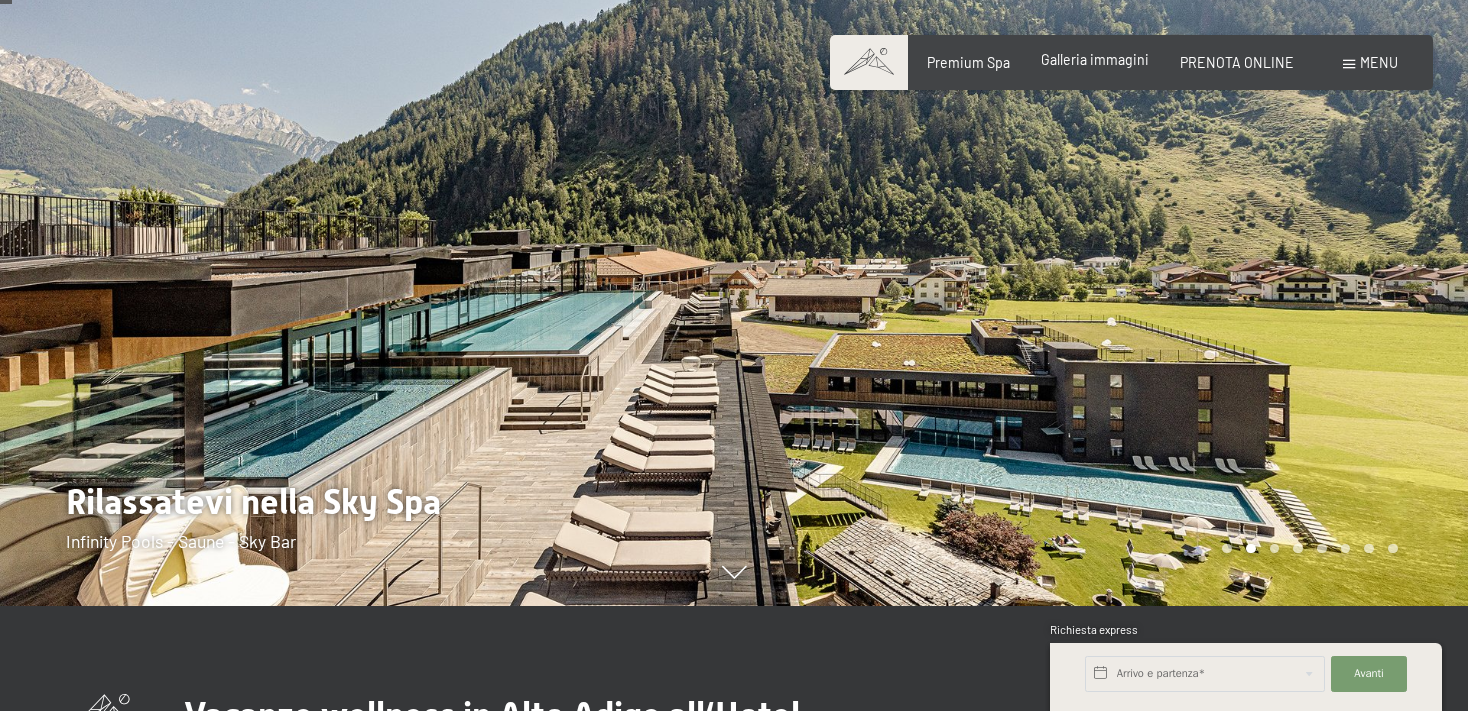 click on "Galleria immagini" at bounding box center (1095, 60) 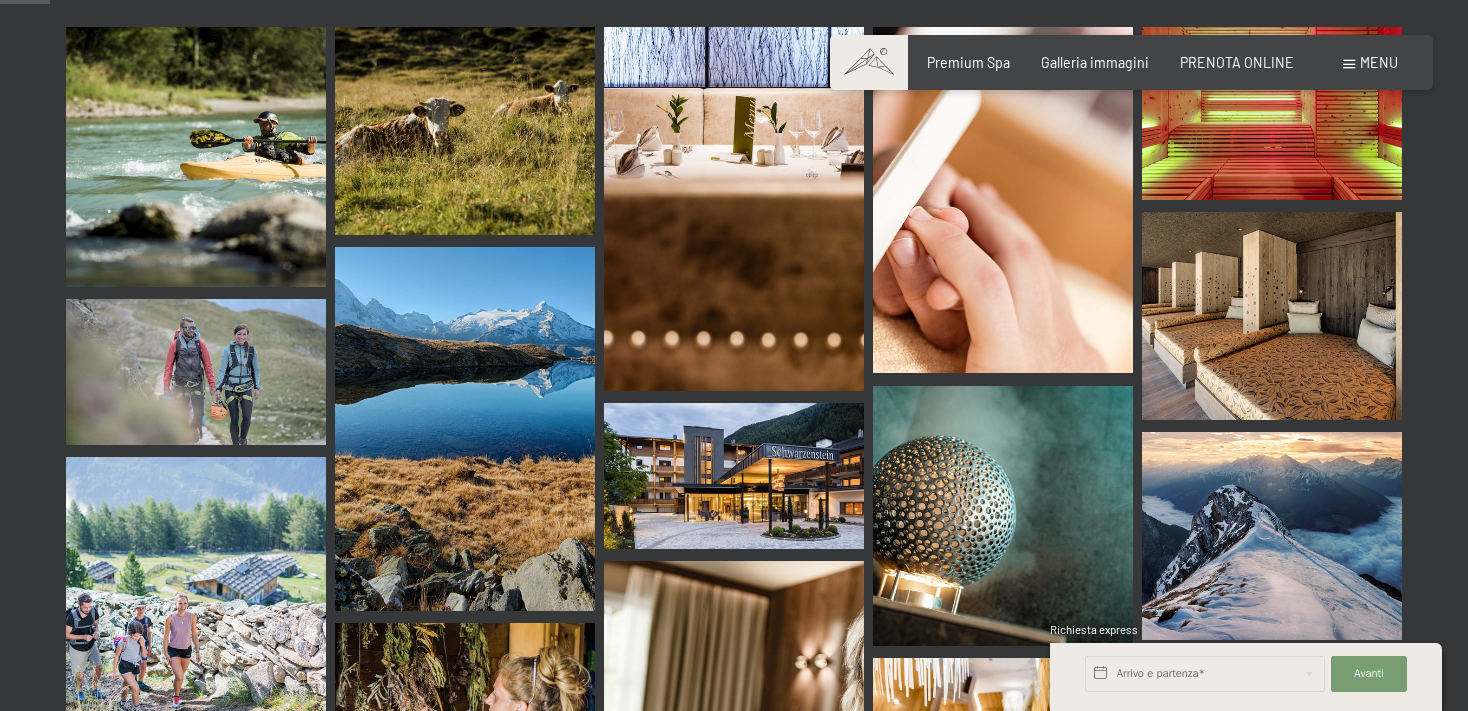 scroll, scrollTop: 633, scrollLeft: 0, axis: vertical 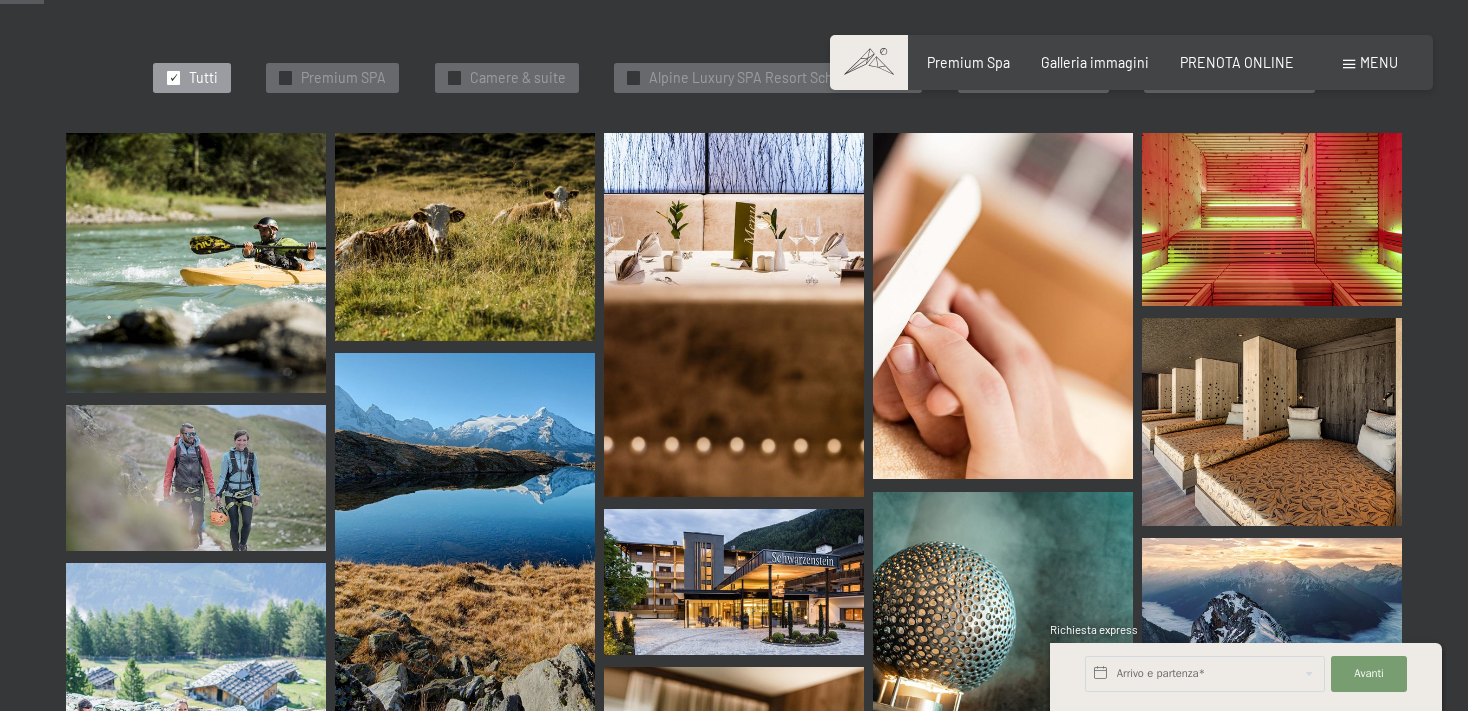 click at bounding box center (196, 263) 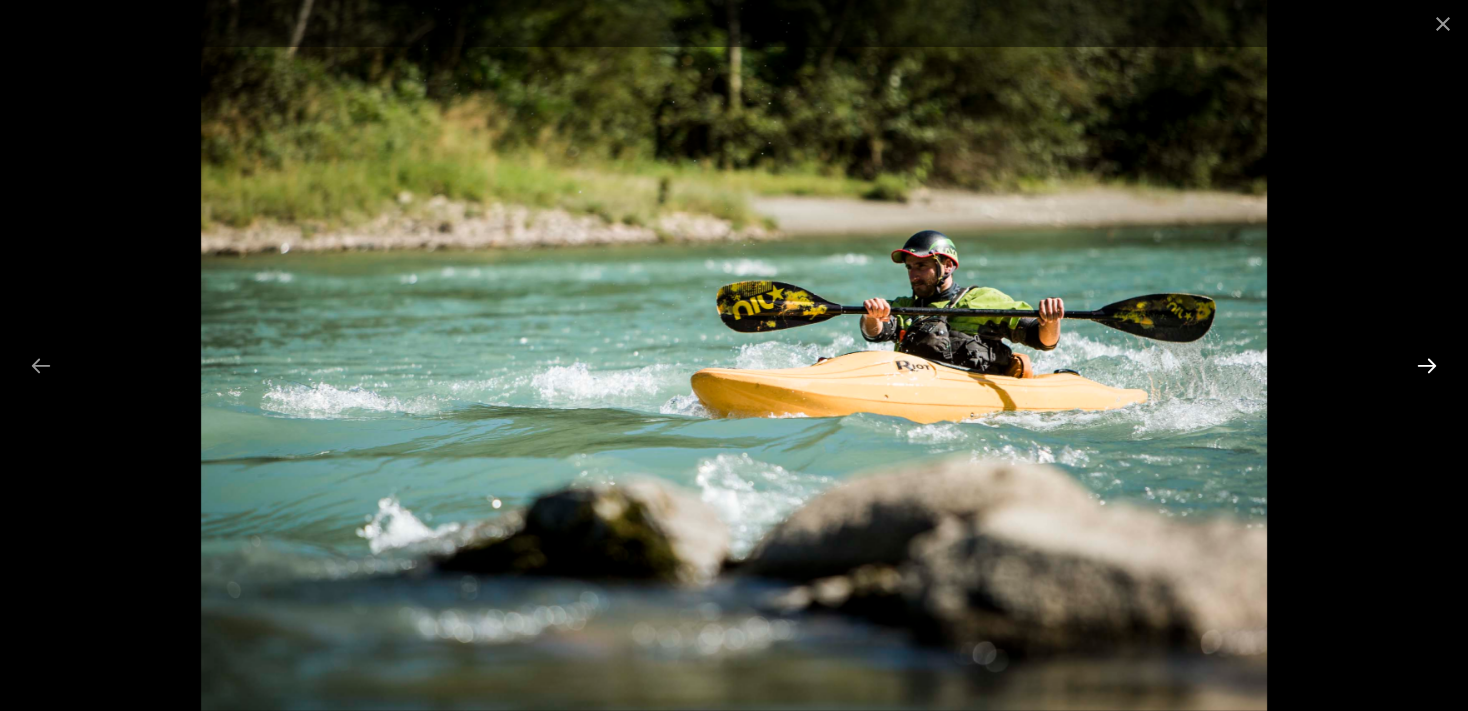 click at bounding box center [1427, 365] 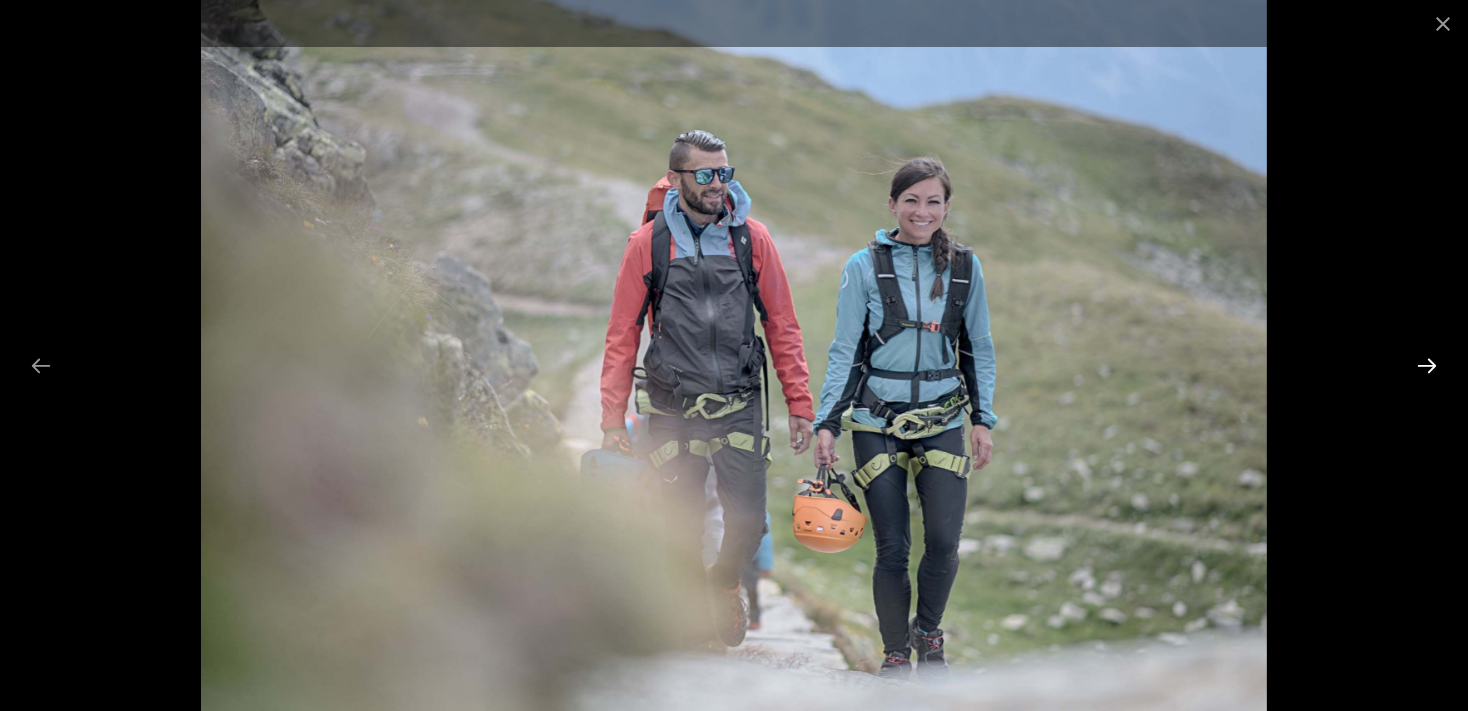 click at bounding box center (1427, 365) 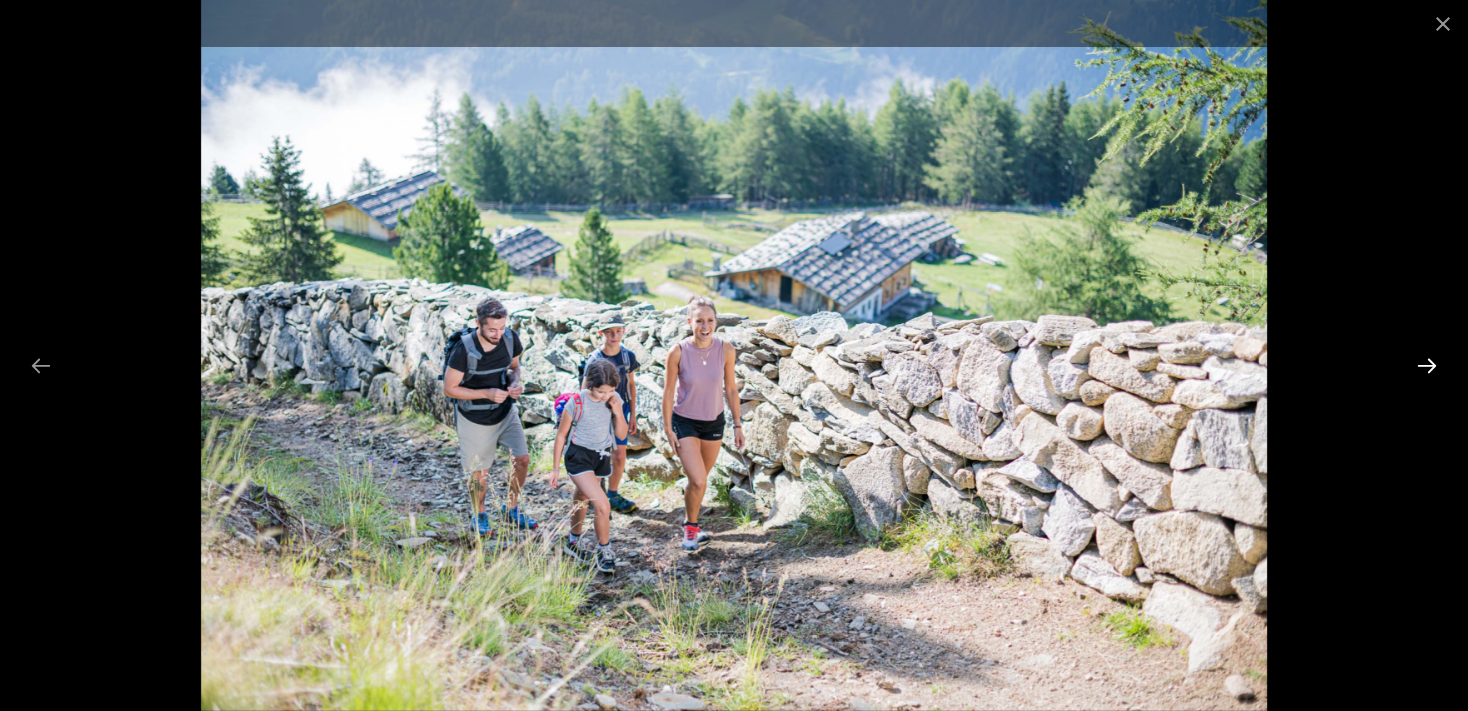 click at bounding box center (1427, 365) 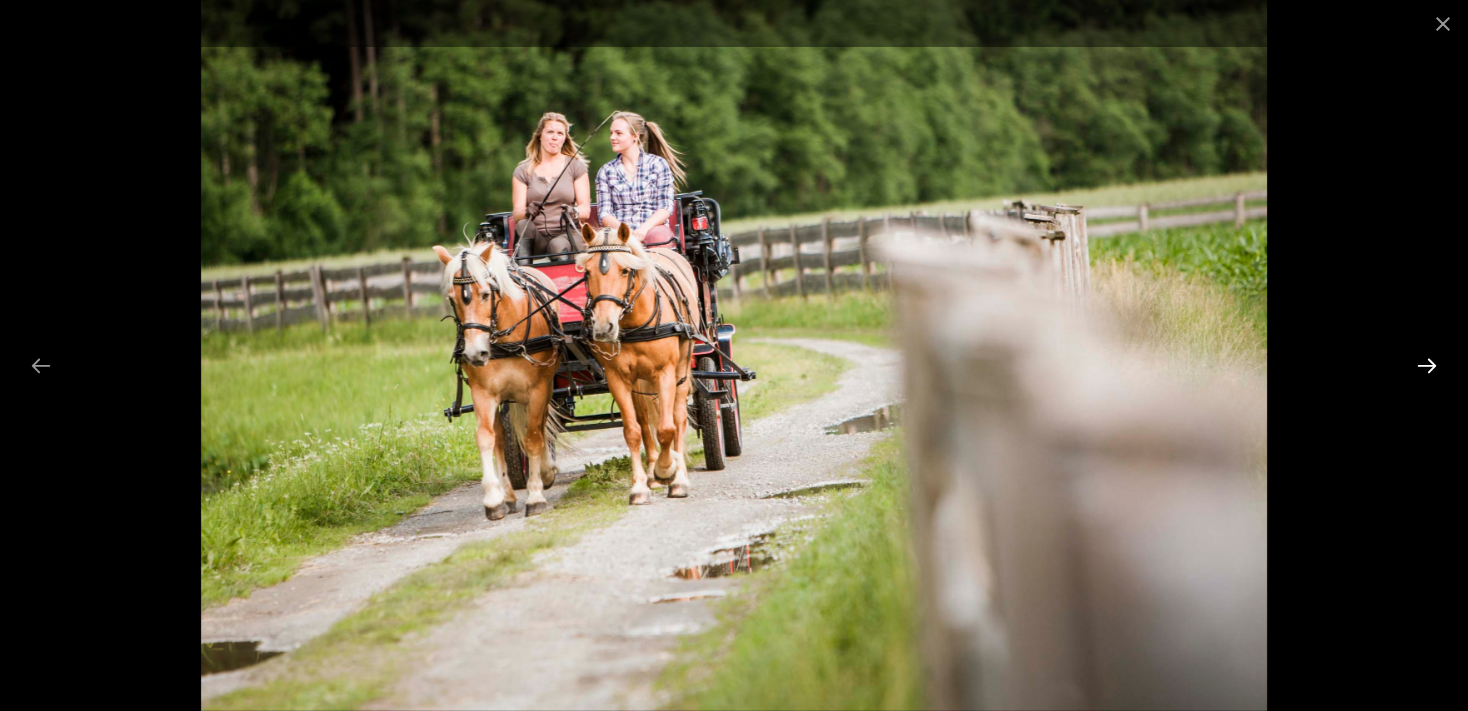 click at bounding box center (1427, 365) 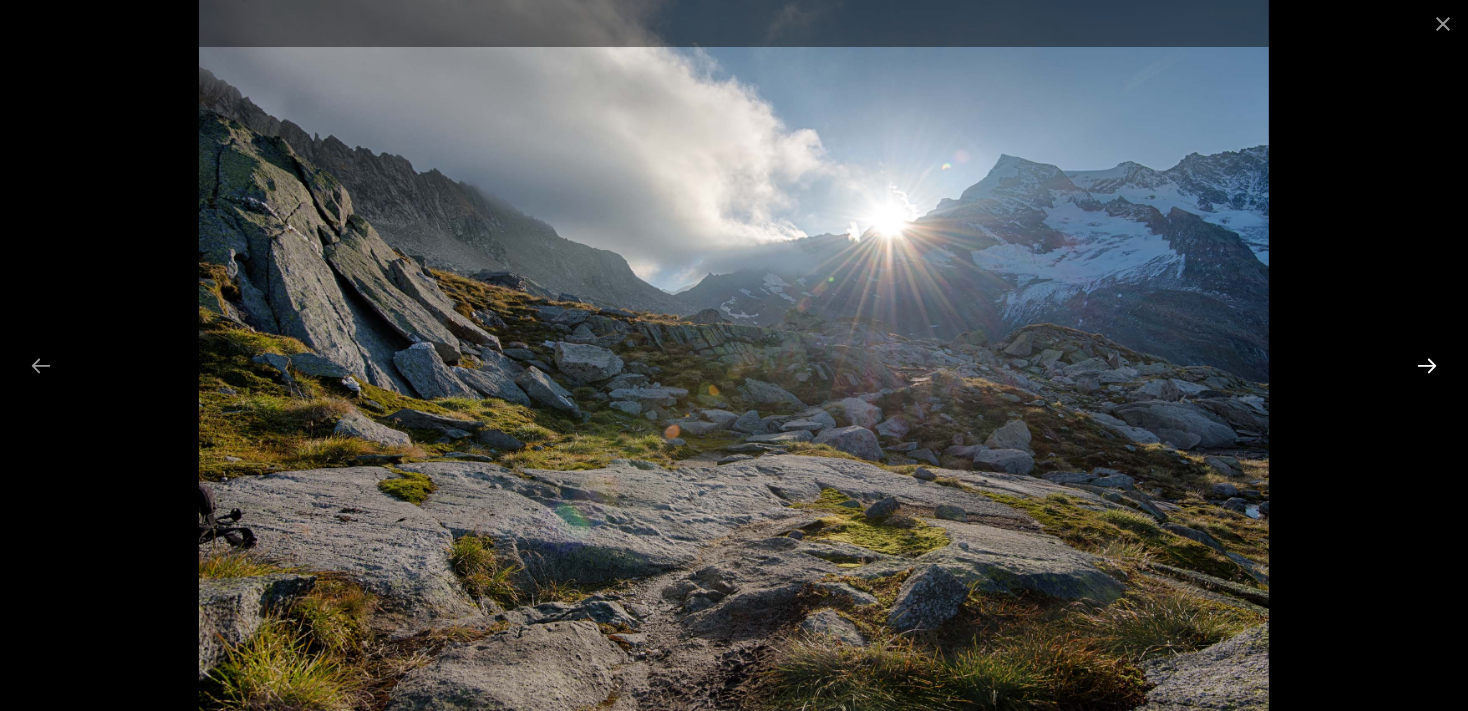 click at bounding box center (1427, 365) 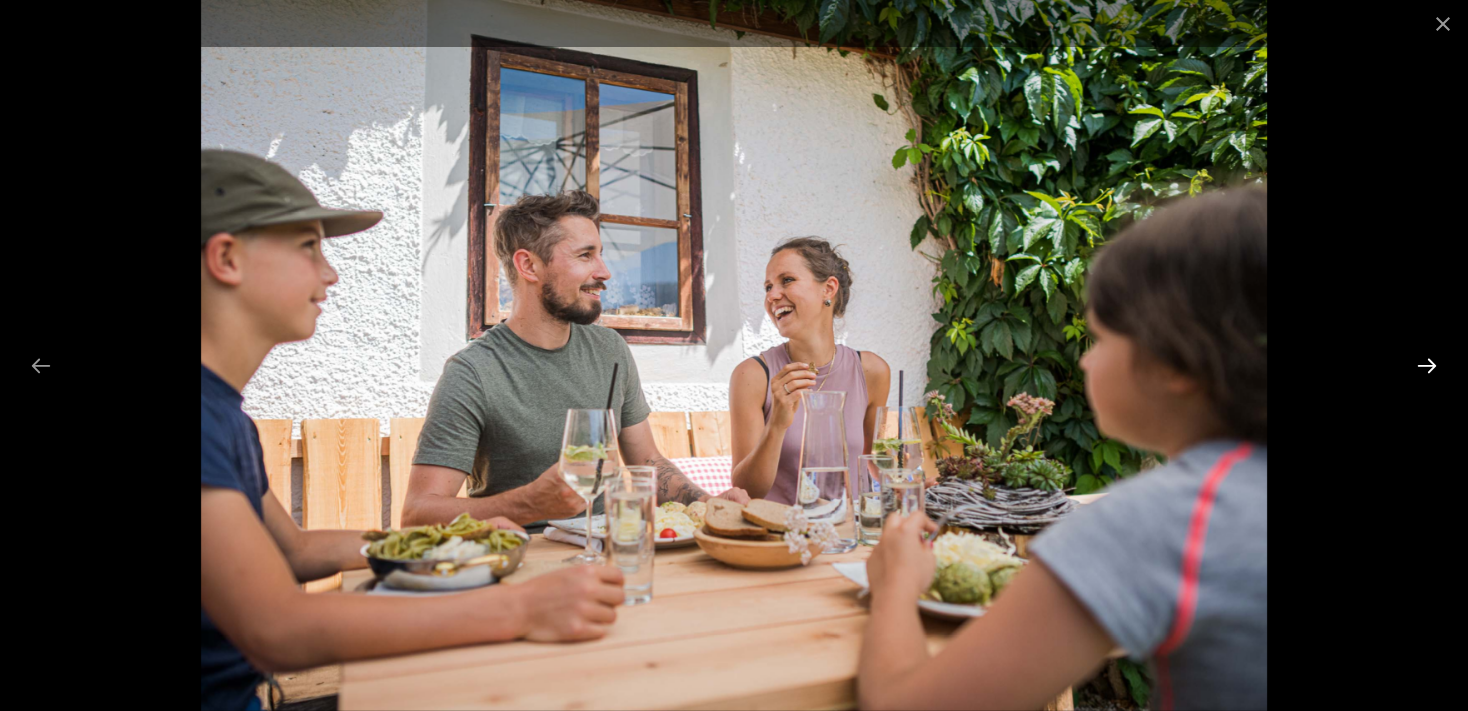 click at bounding box center [1427, 365] 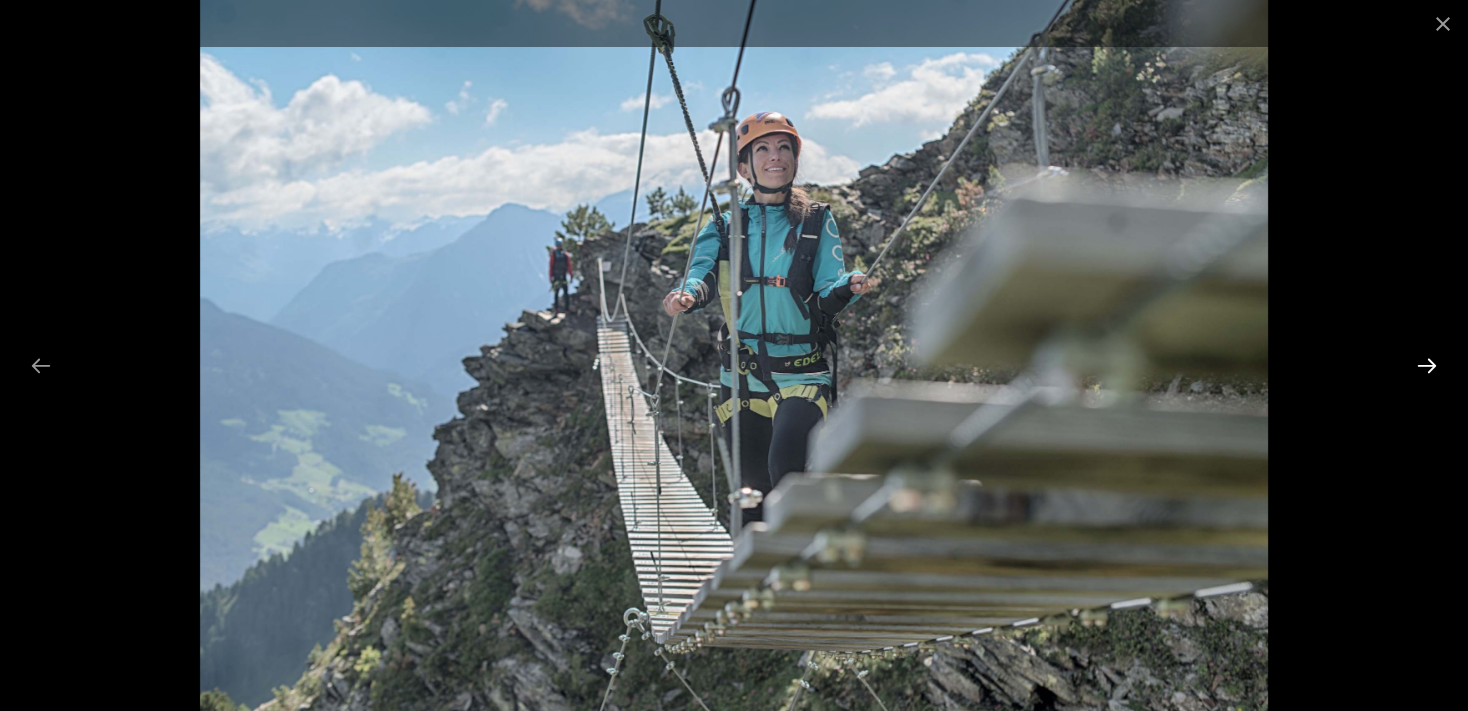 click at bounding box center (1427, 365) 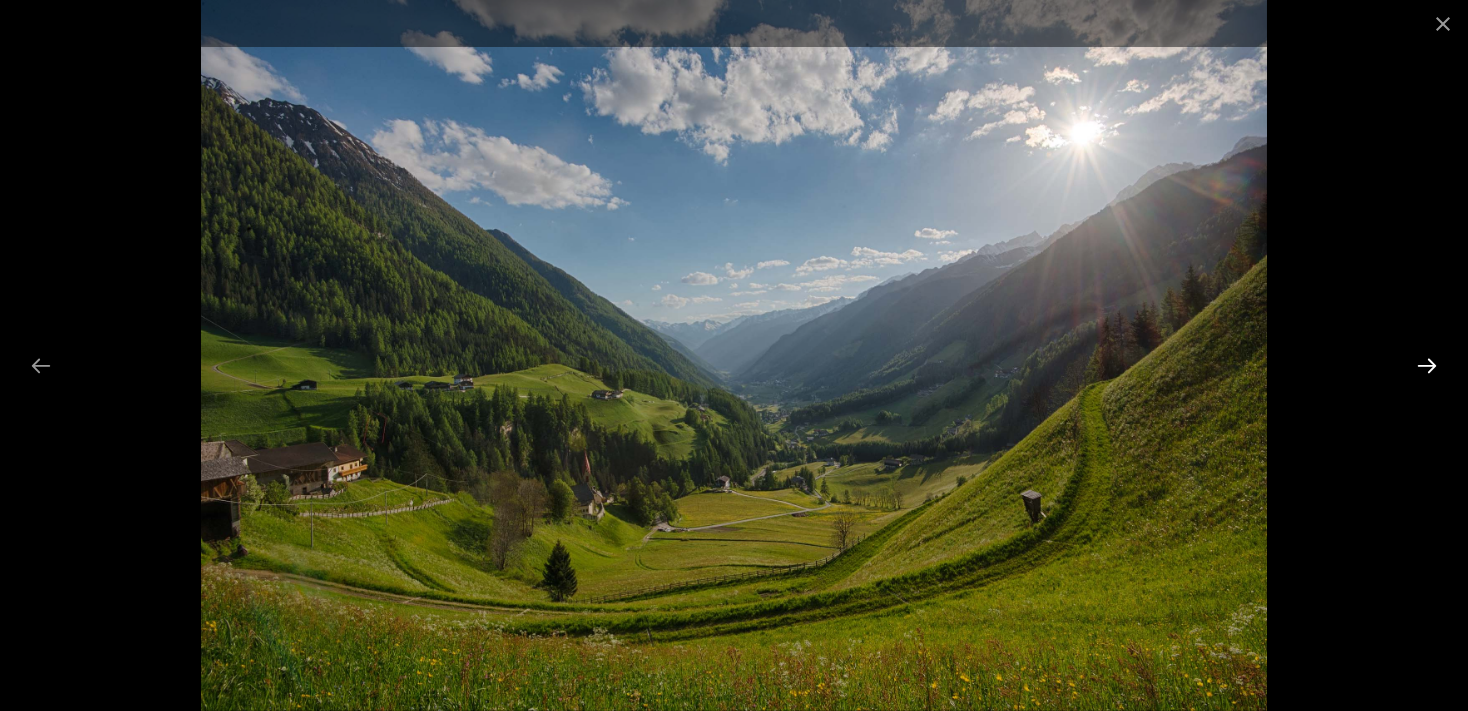click at bounding box center (1427, 365) 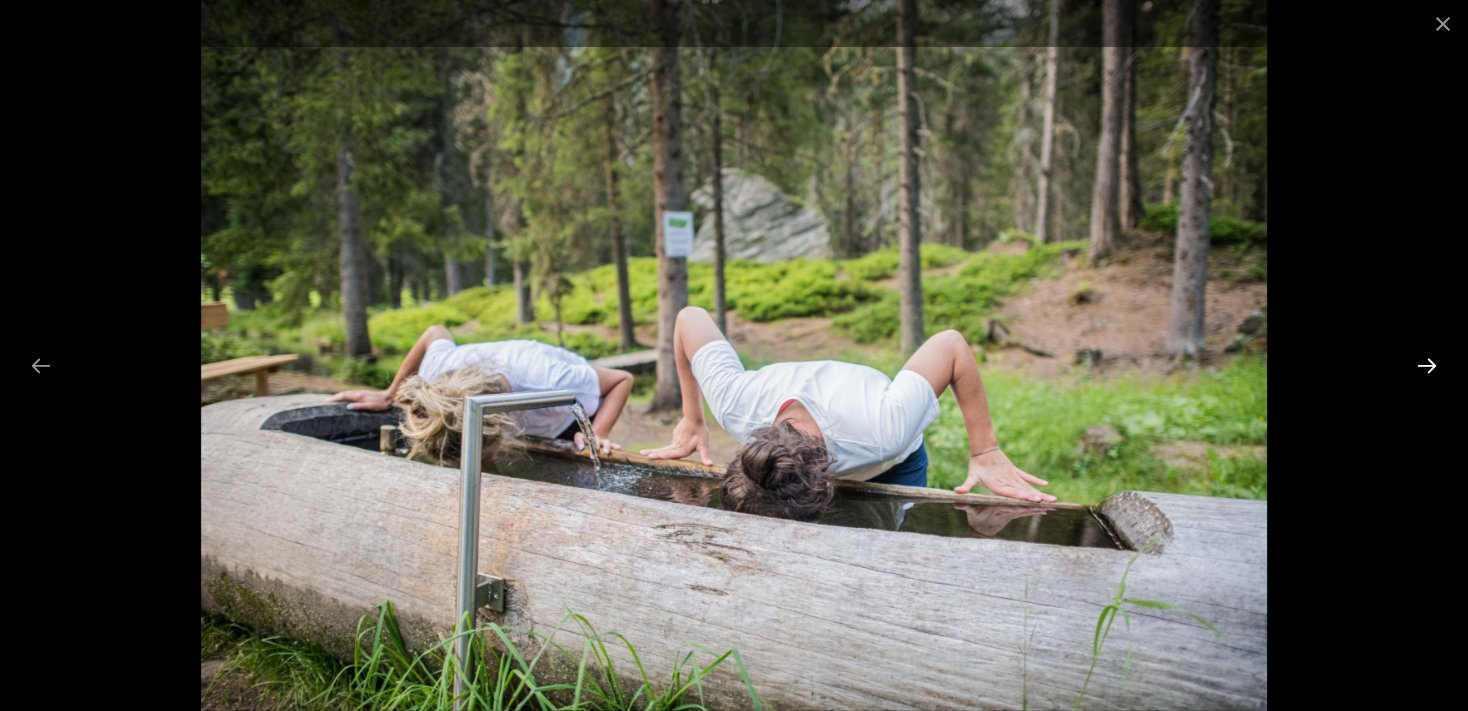 click at bounding box center [1427, 365] 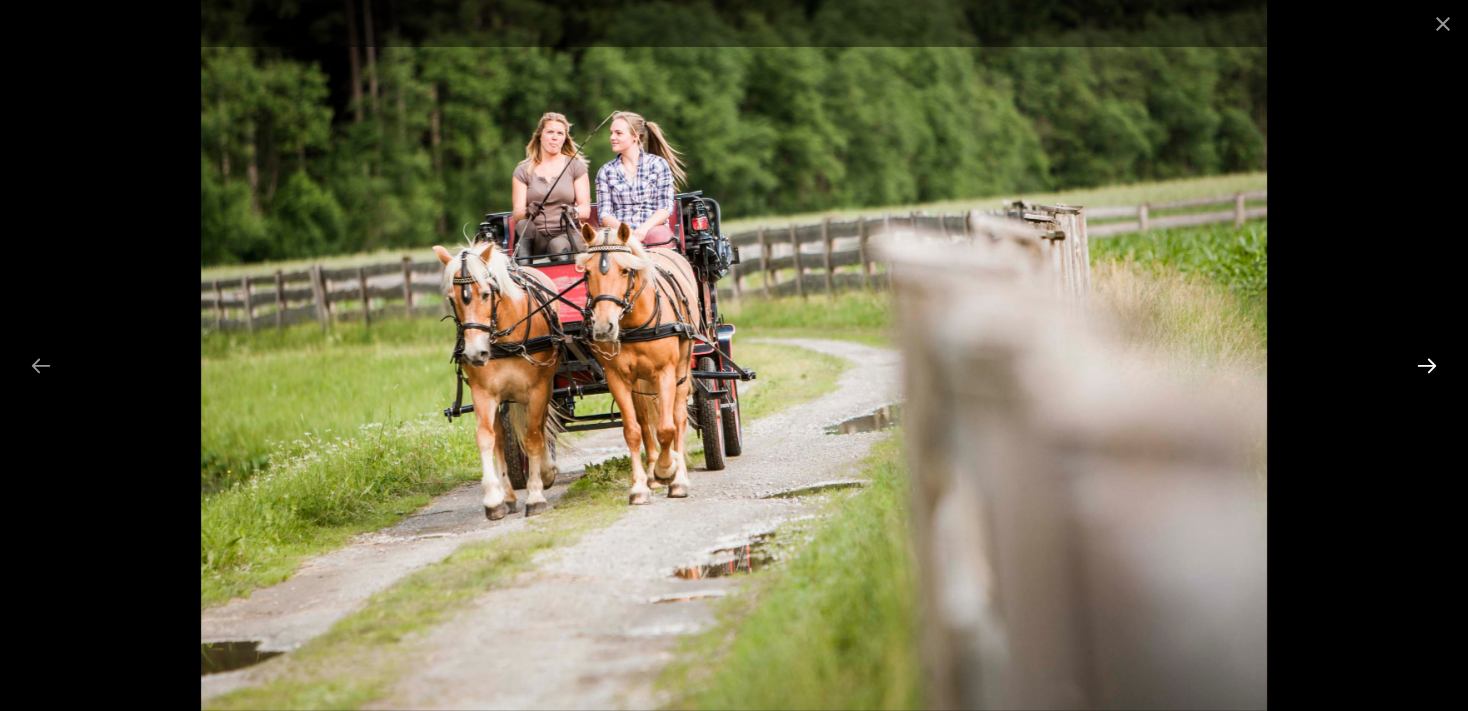 click at bounding box center (1427, 365) 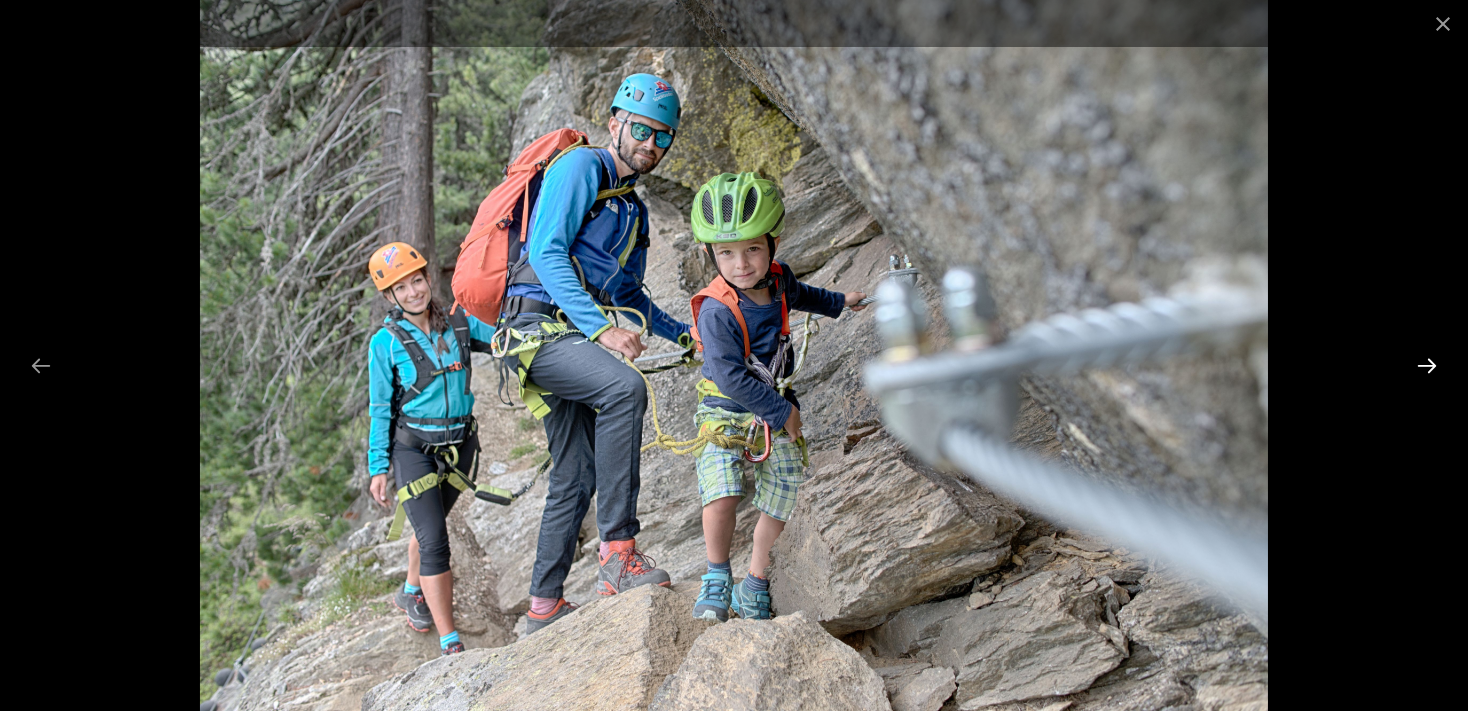 click at bounding box center (1427, 365) 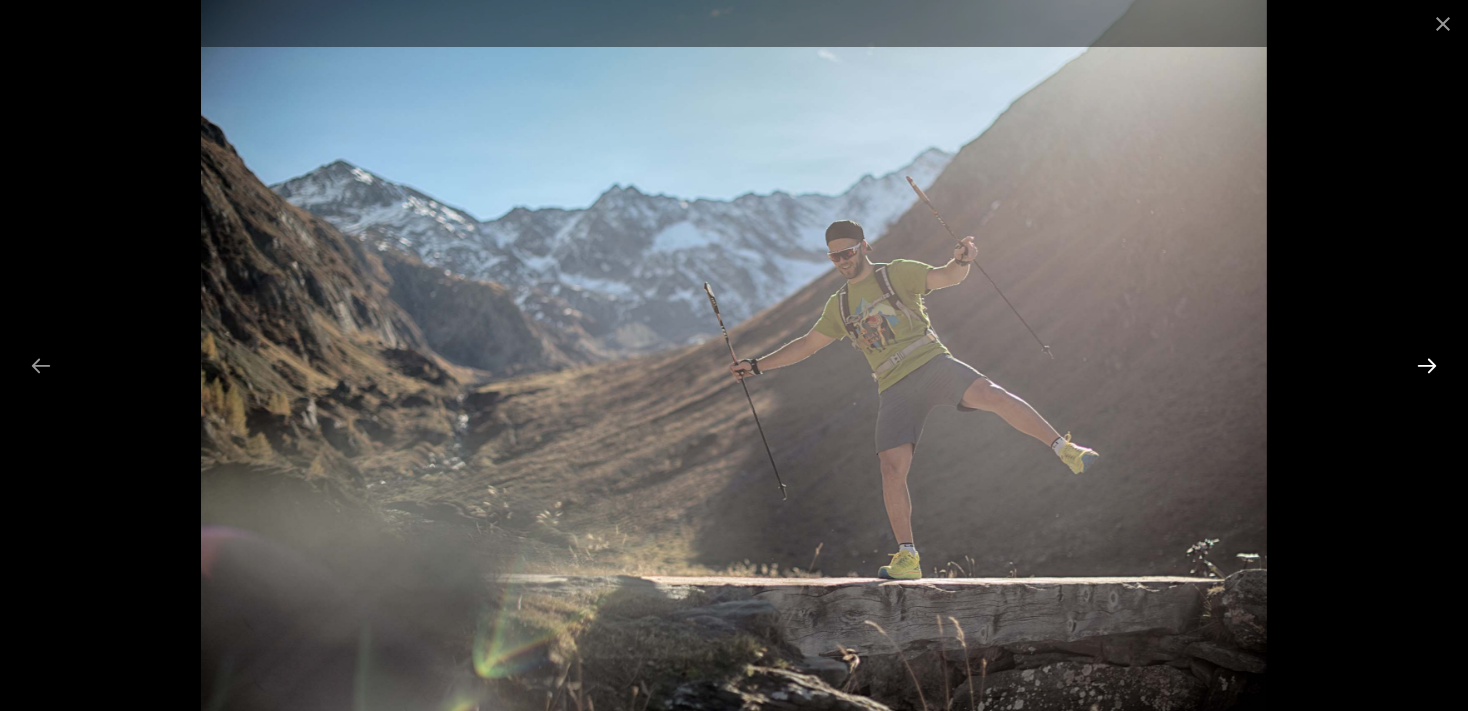 click at bounding box center [1427, 365] 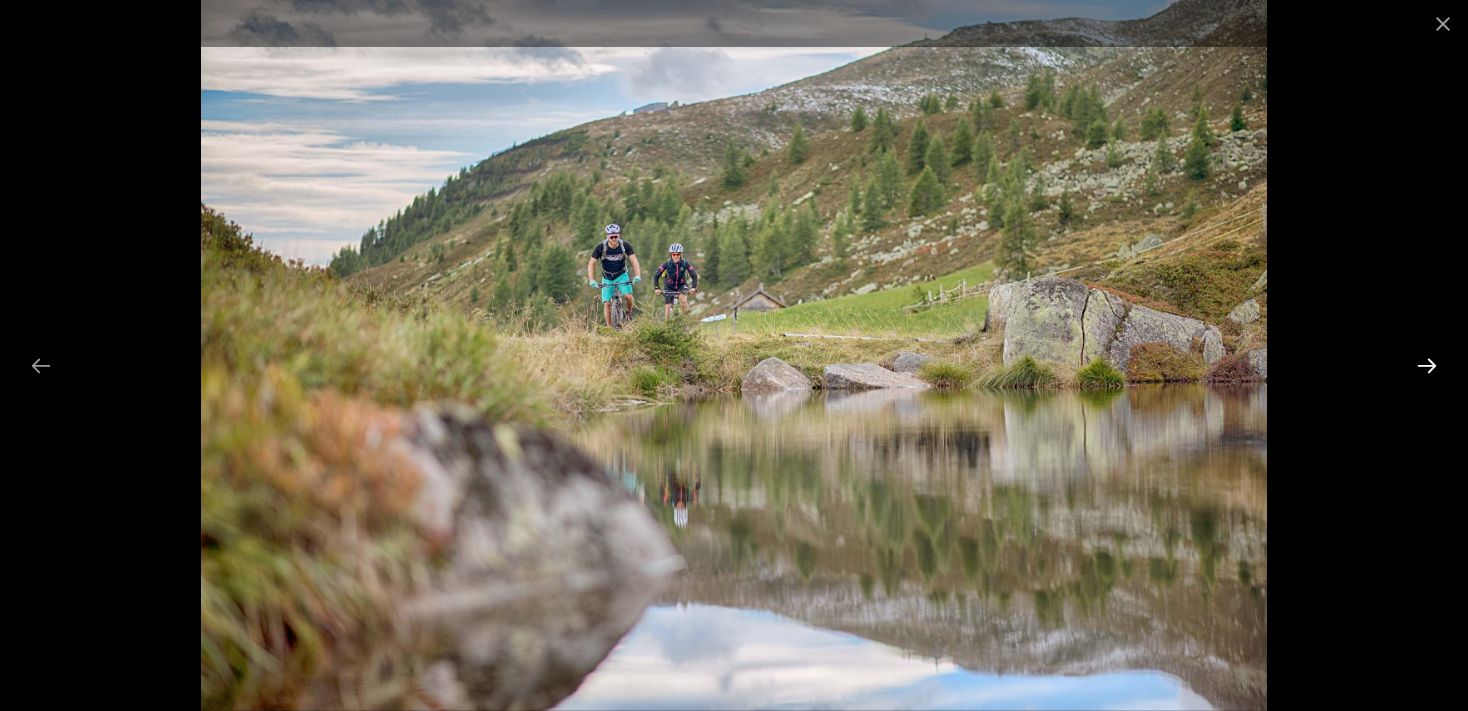click at bounding box center [1427, 365] 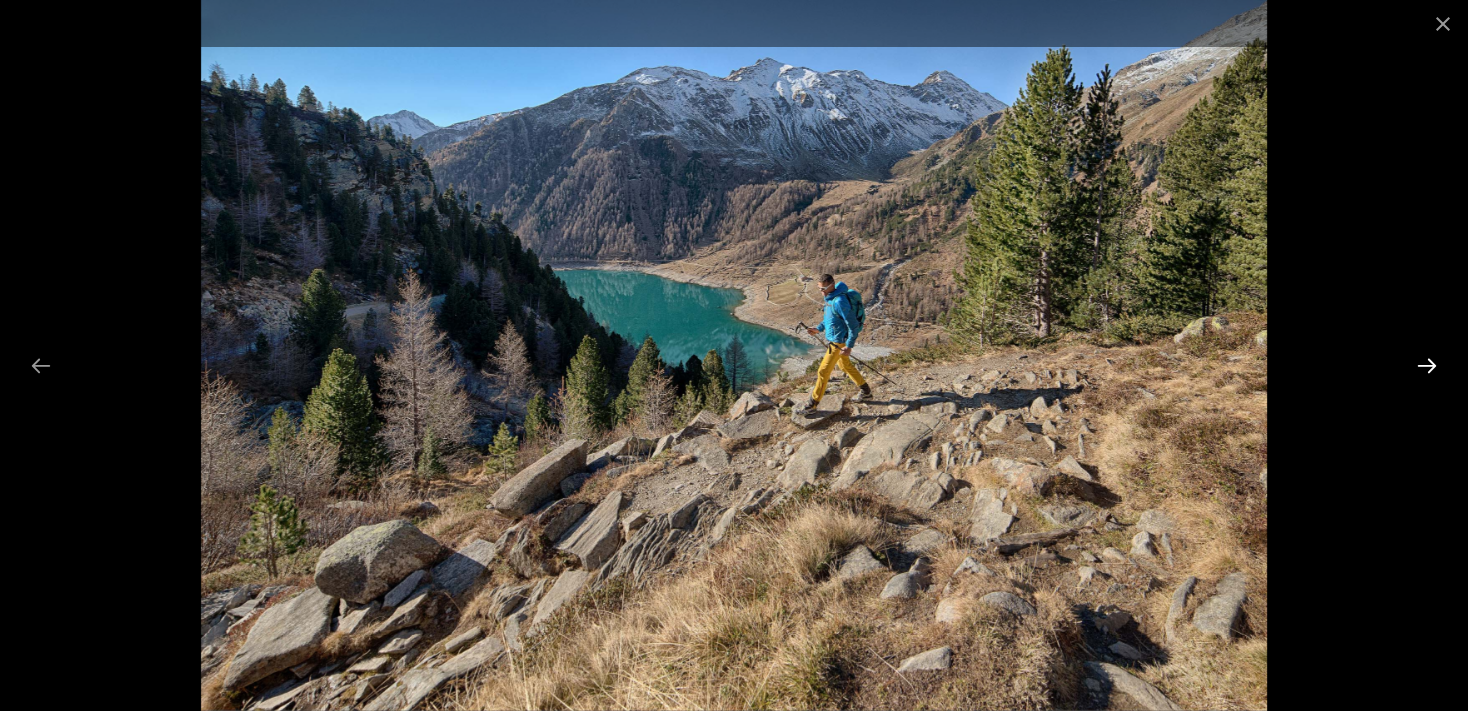 click at bounding box center [1427, 365] 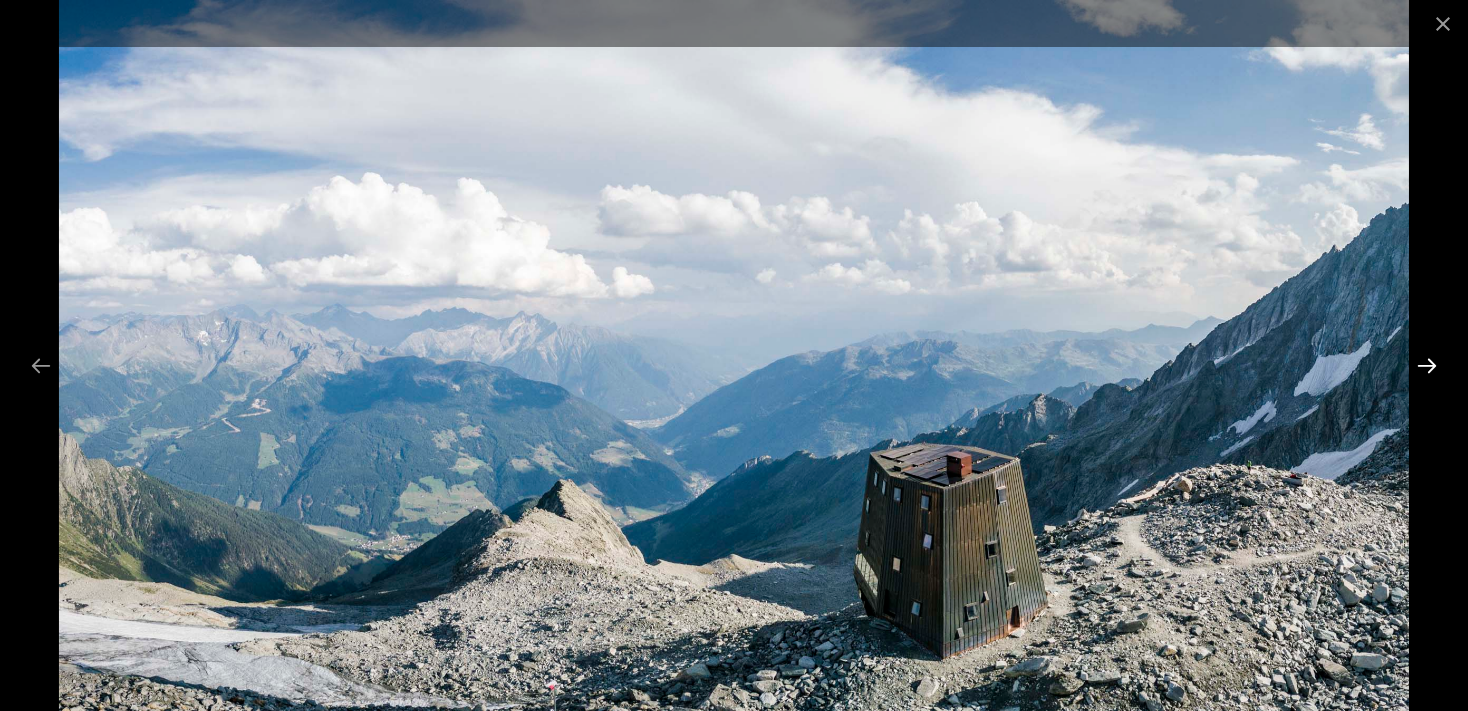 click at bounding box center [1427, 365] 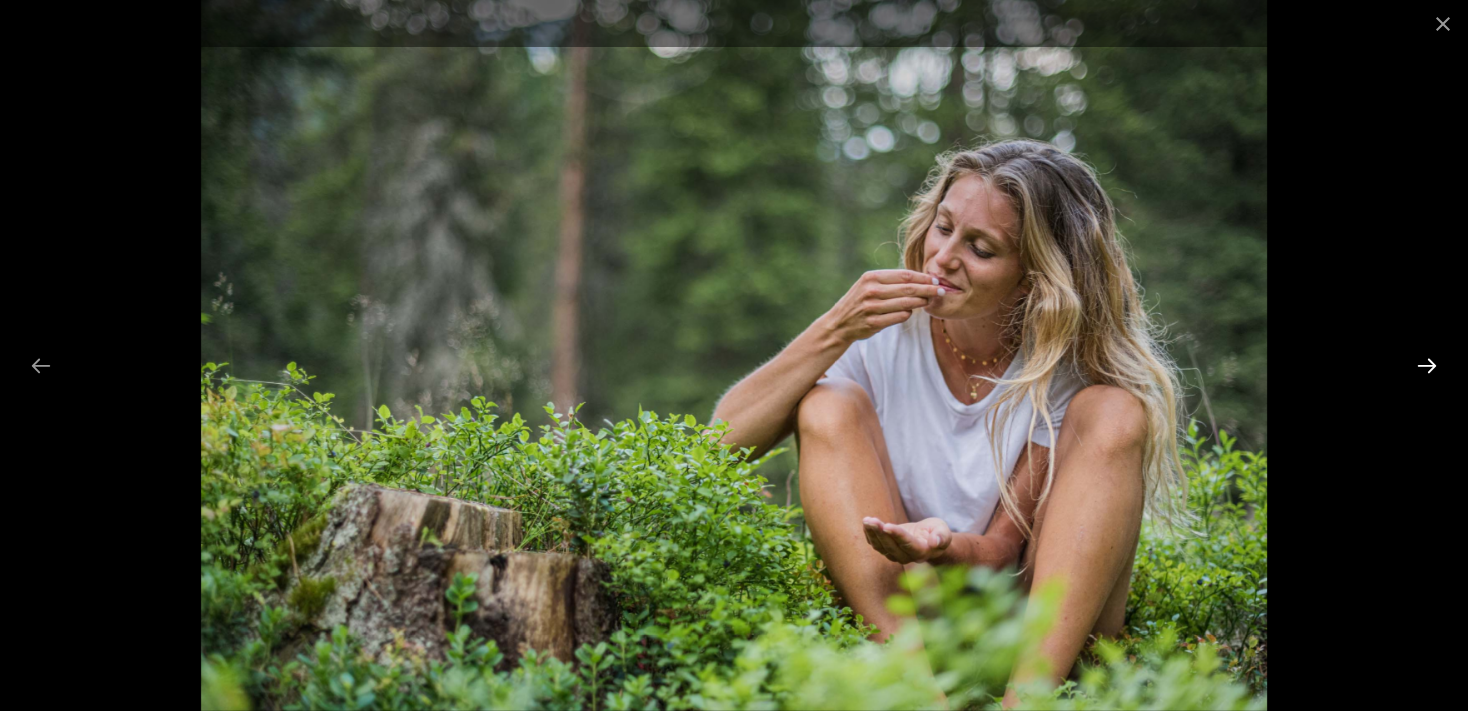 click at bounding box center [1427, 365] 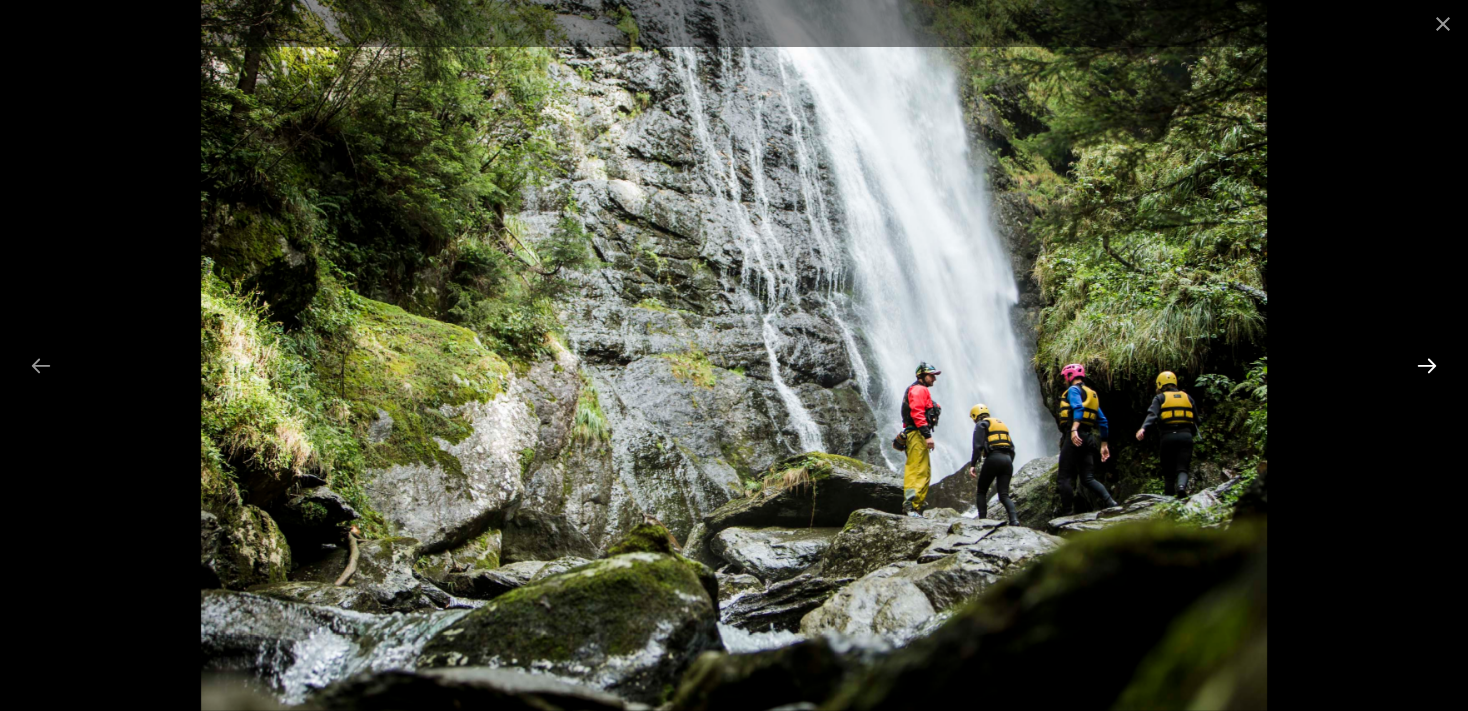 click at bounding box center (1427, 365) 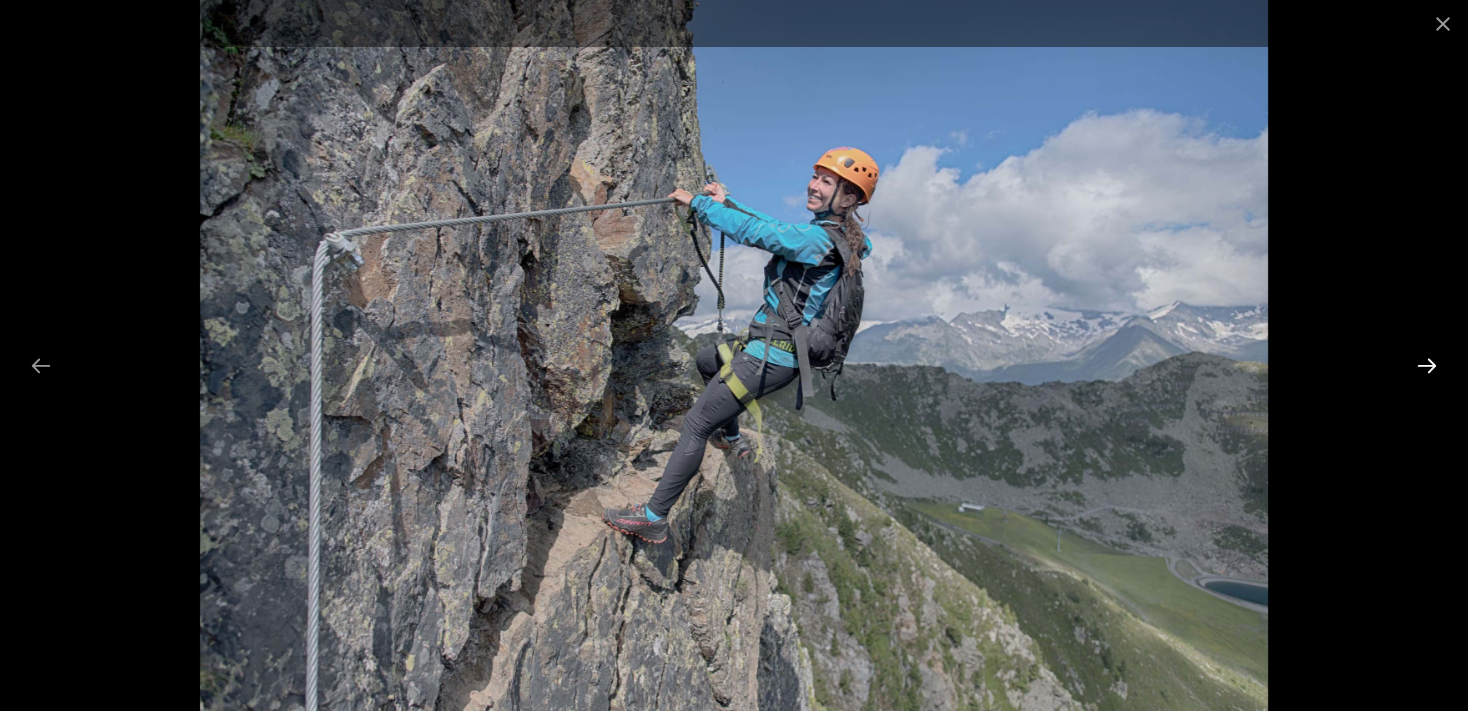 click at bounding box center [1427, 365] 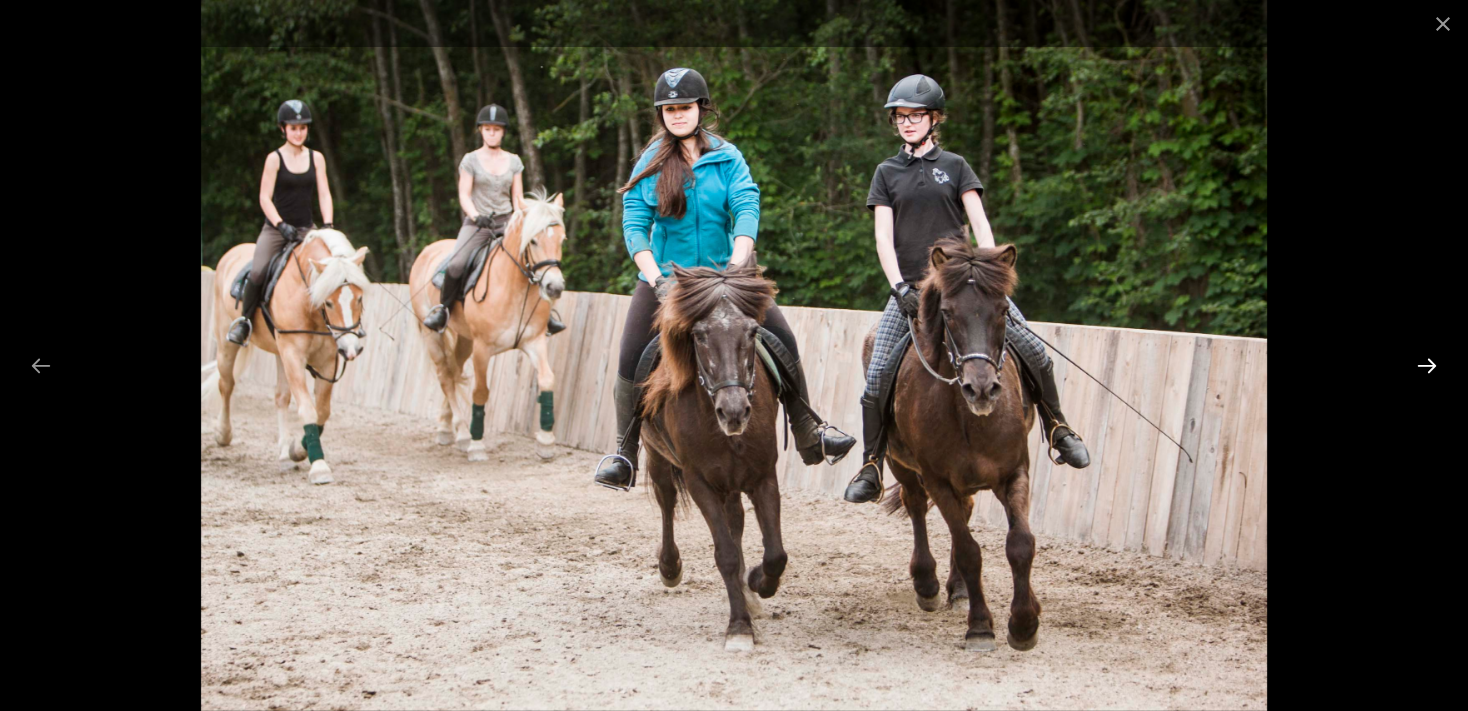 click at bounding box center [1427, 365] 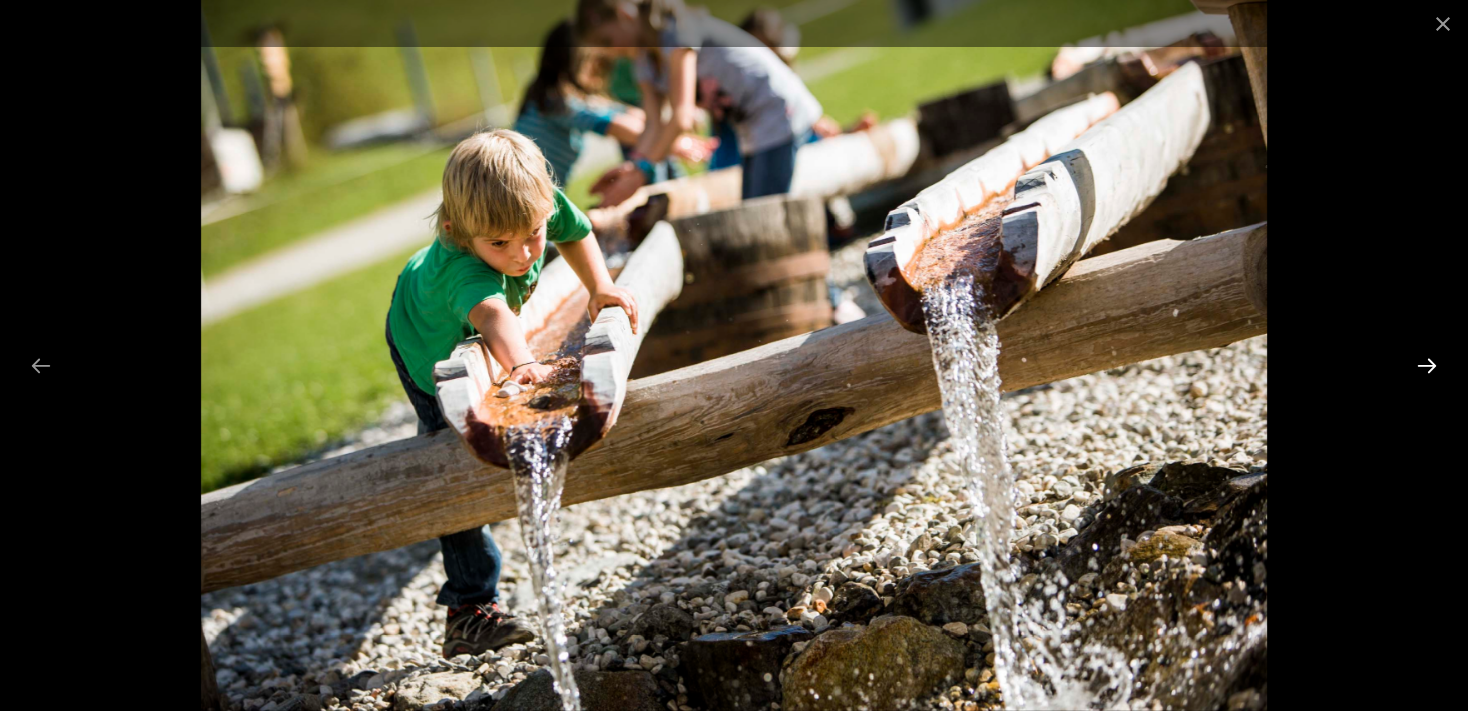 click at bounding box center (1427, 365) 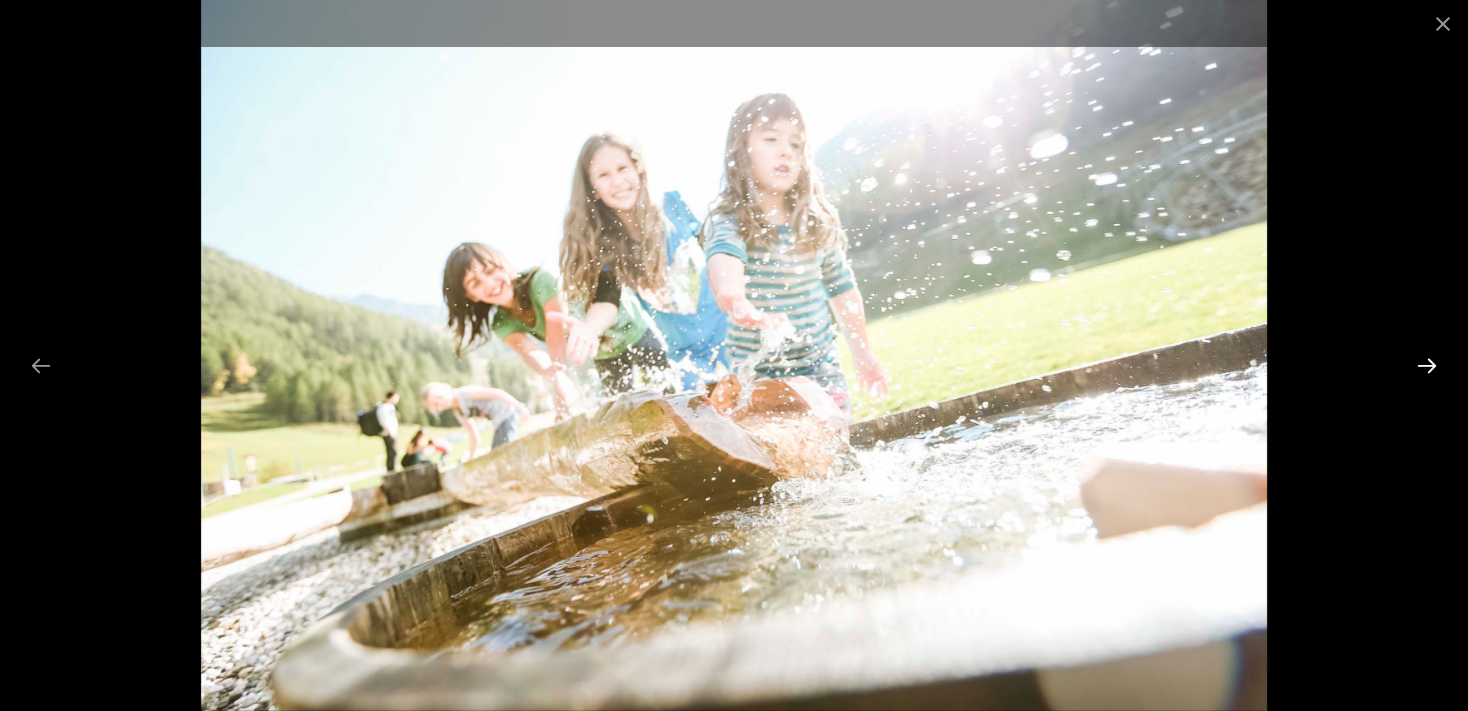 click at bounding box center [1427, 365] 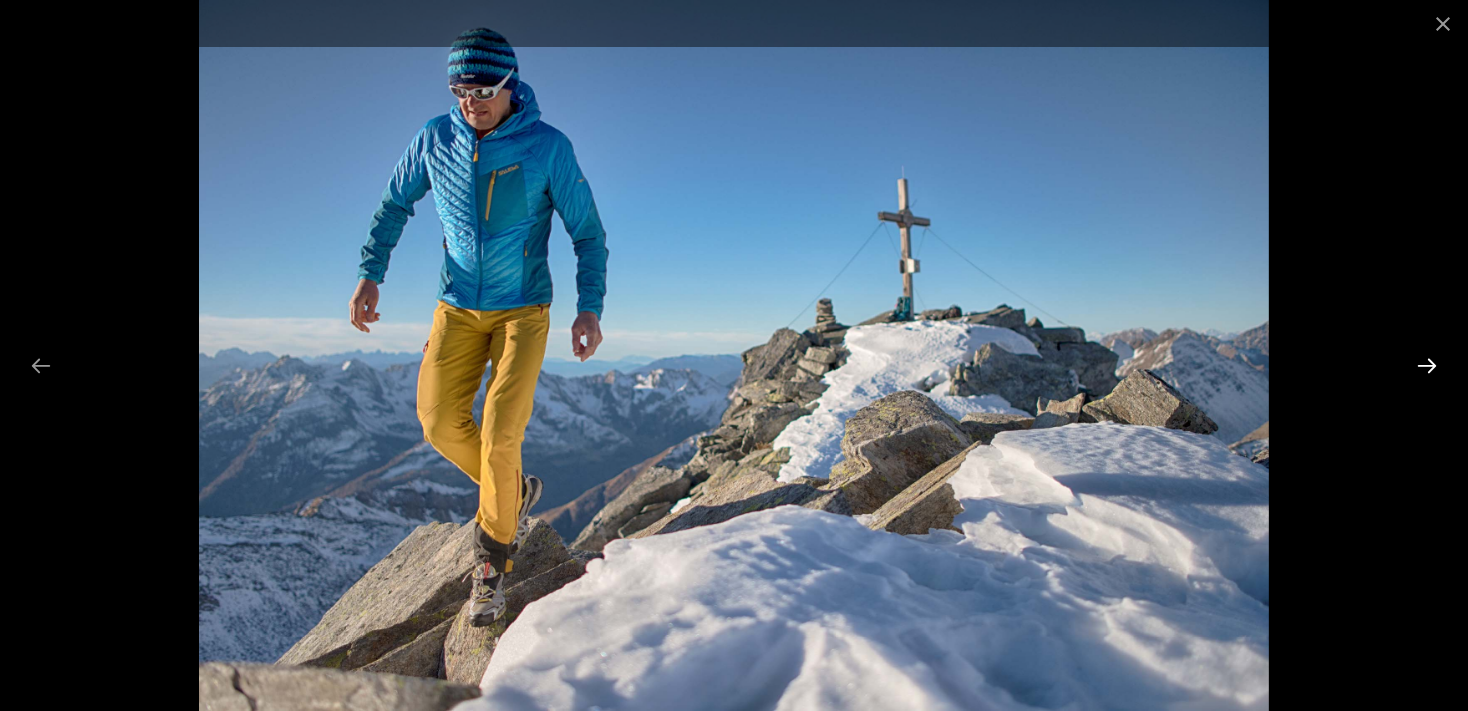 click at bounding box center [1427, 365] 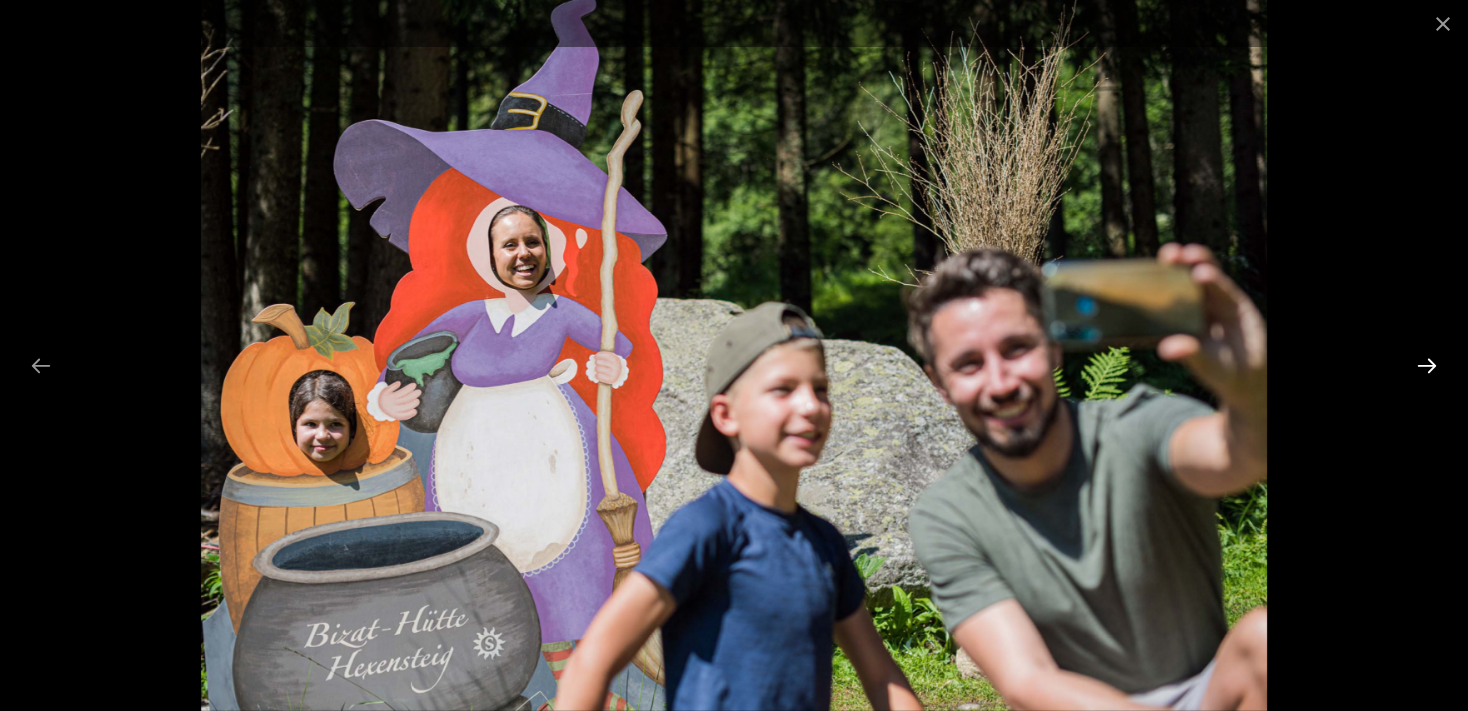 click at bounding box center [1427, 365] 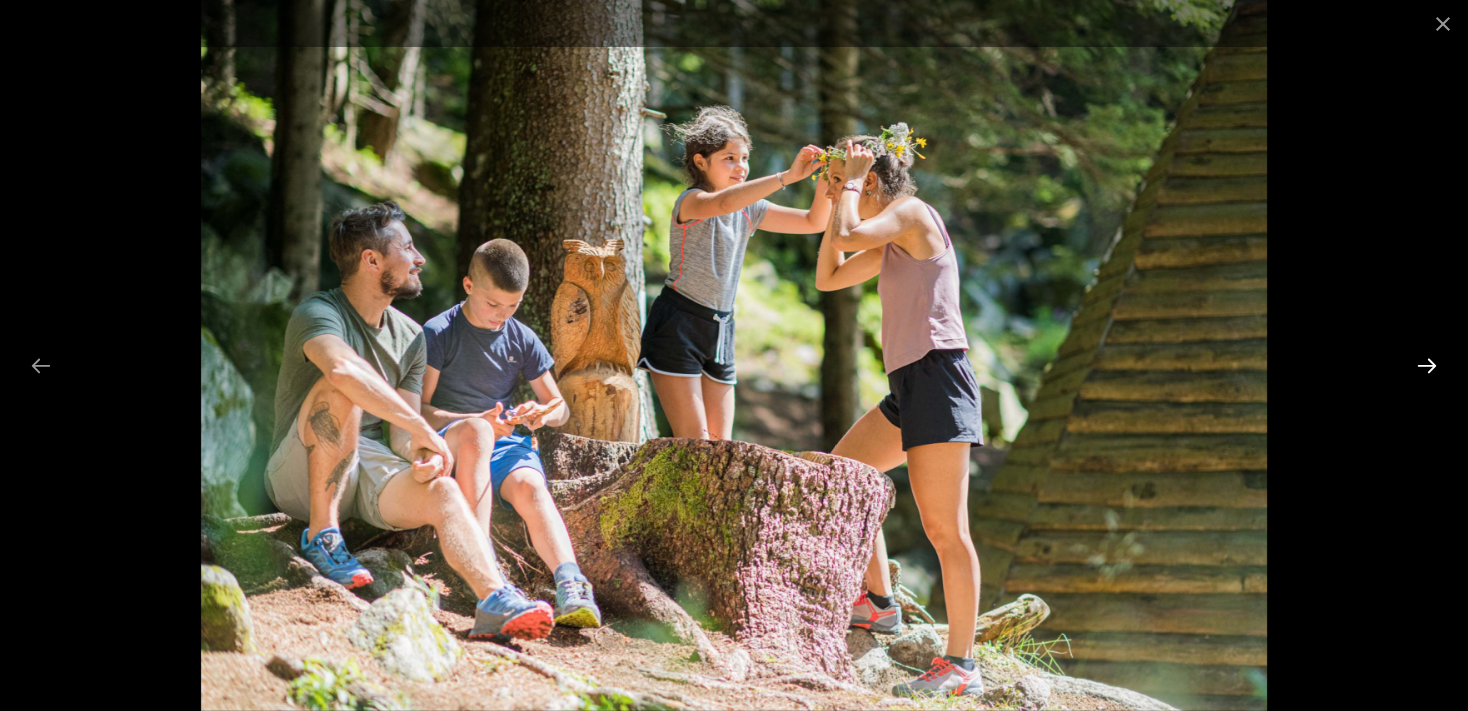 click at bounding box center (1427, 365) 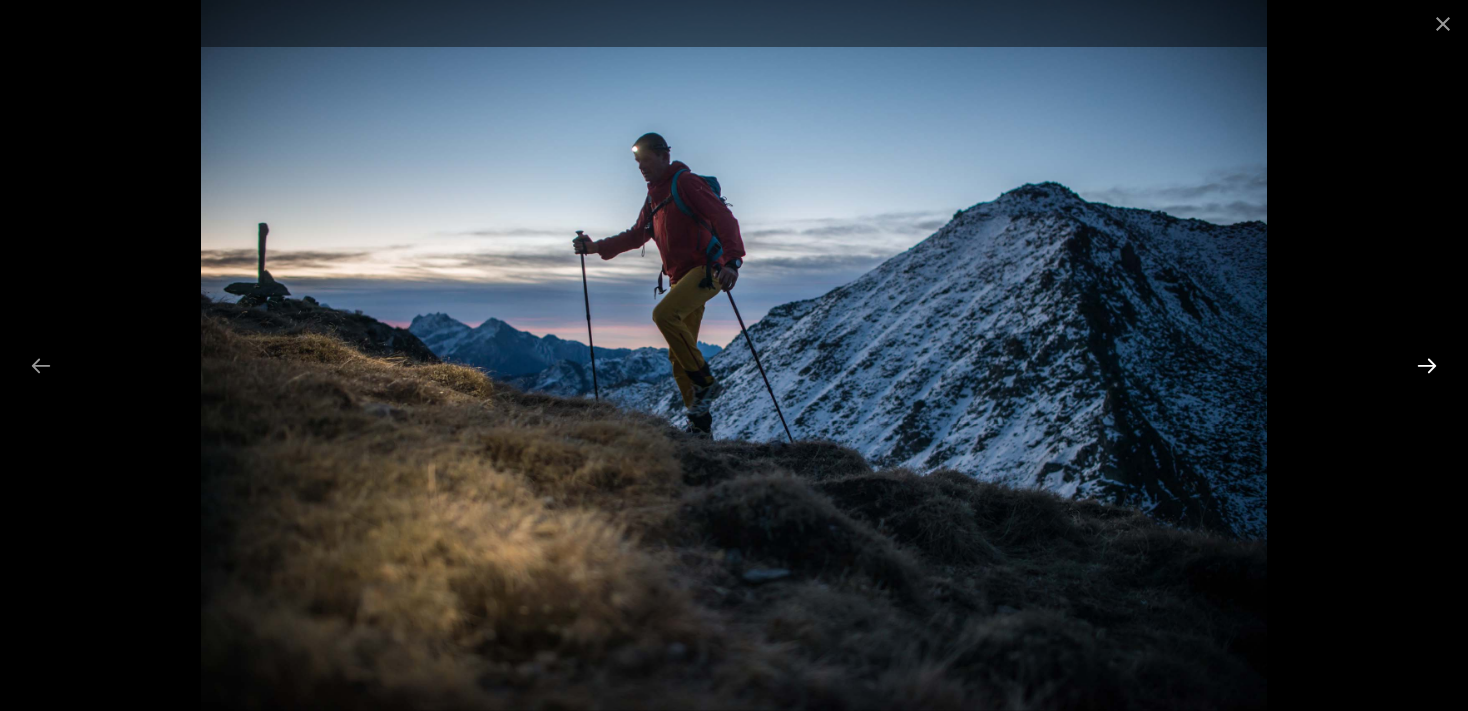 click at bounding box center [1427, 365] 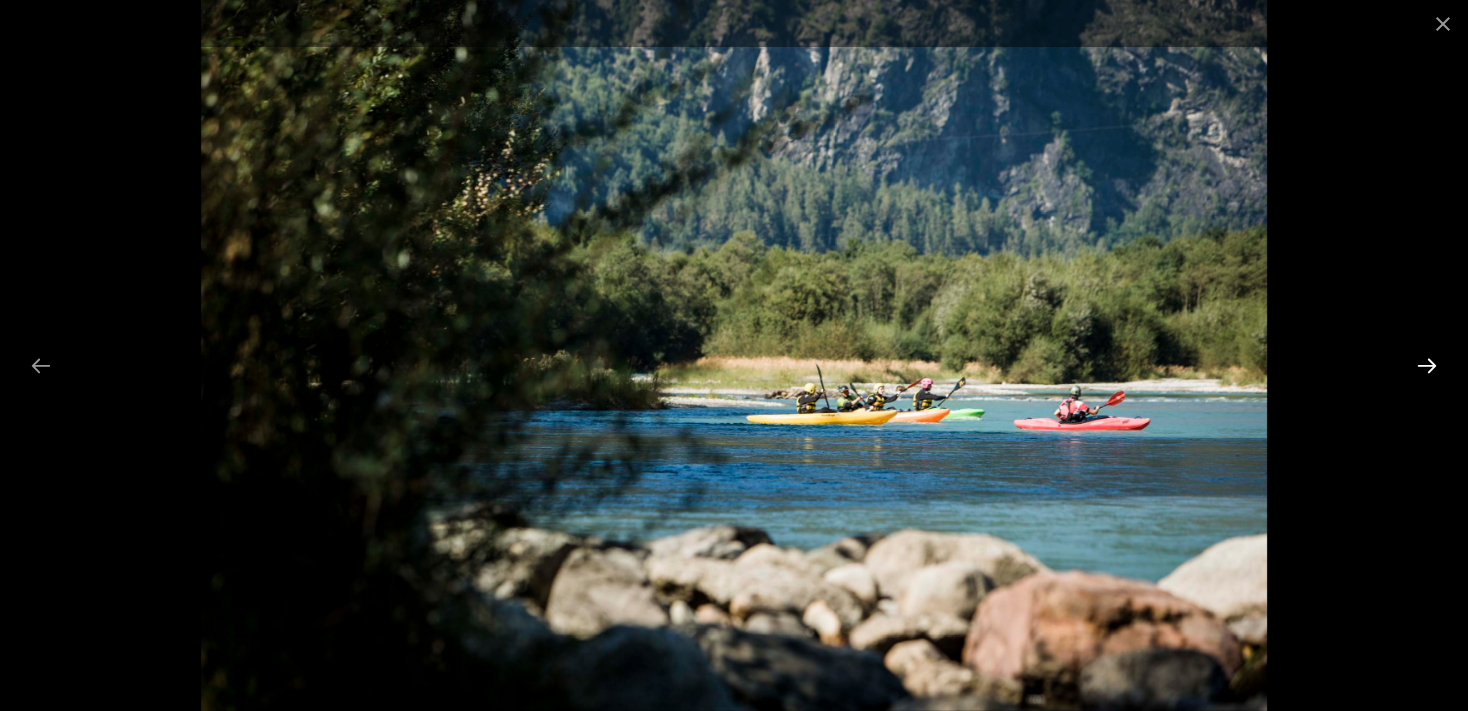 click at bounding box center [1427, 365] 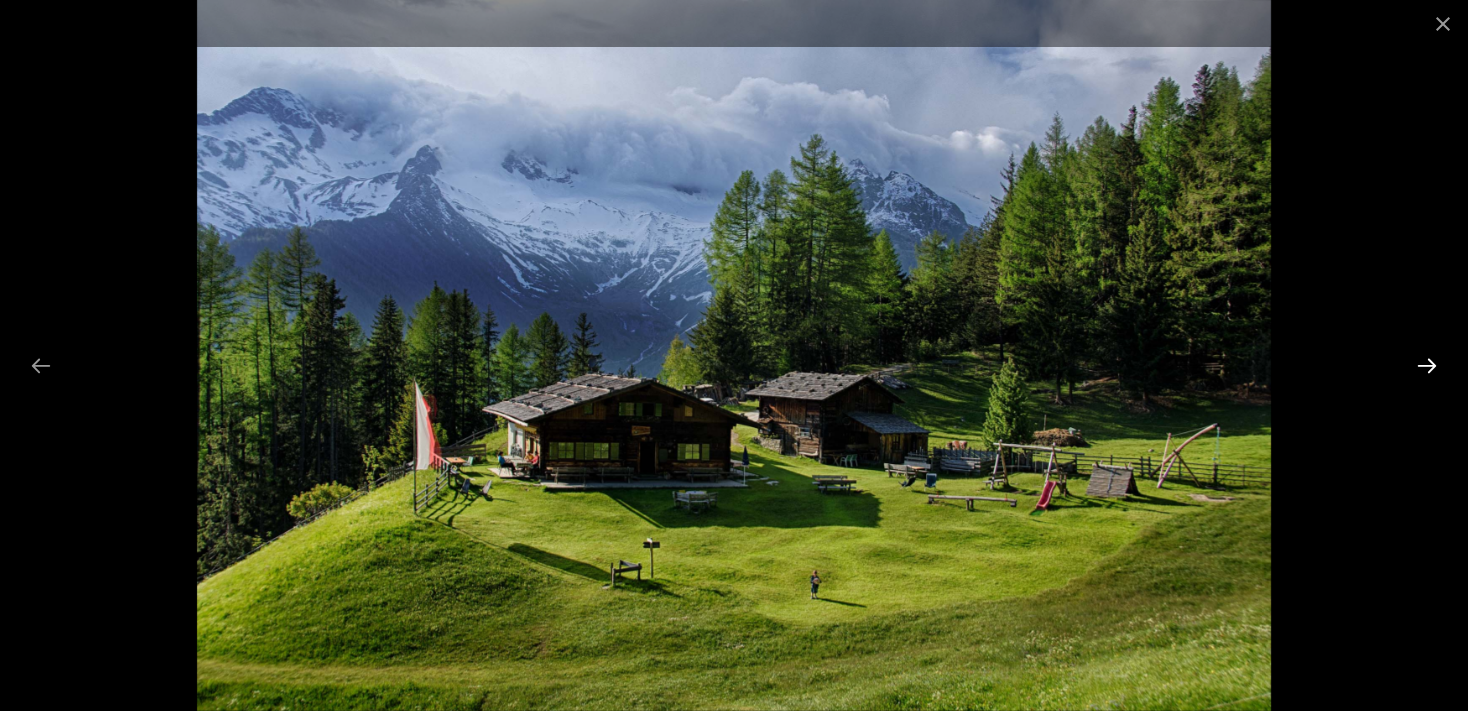 click at bounding box center [1427, 365] 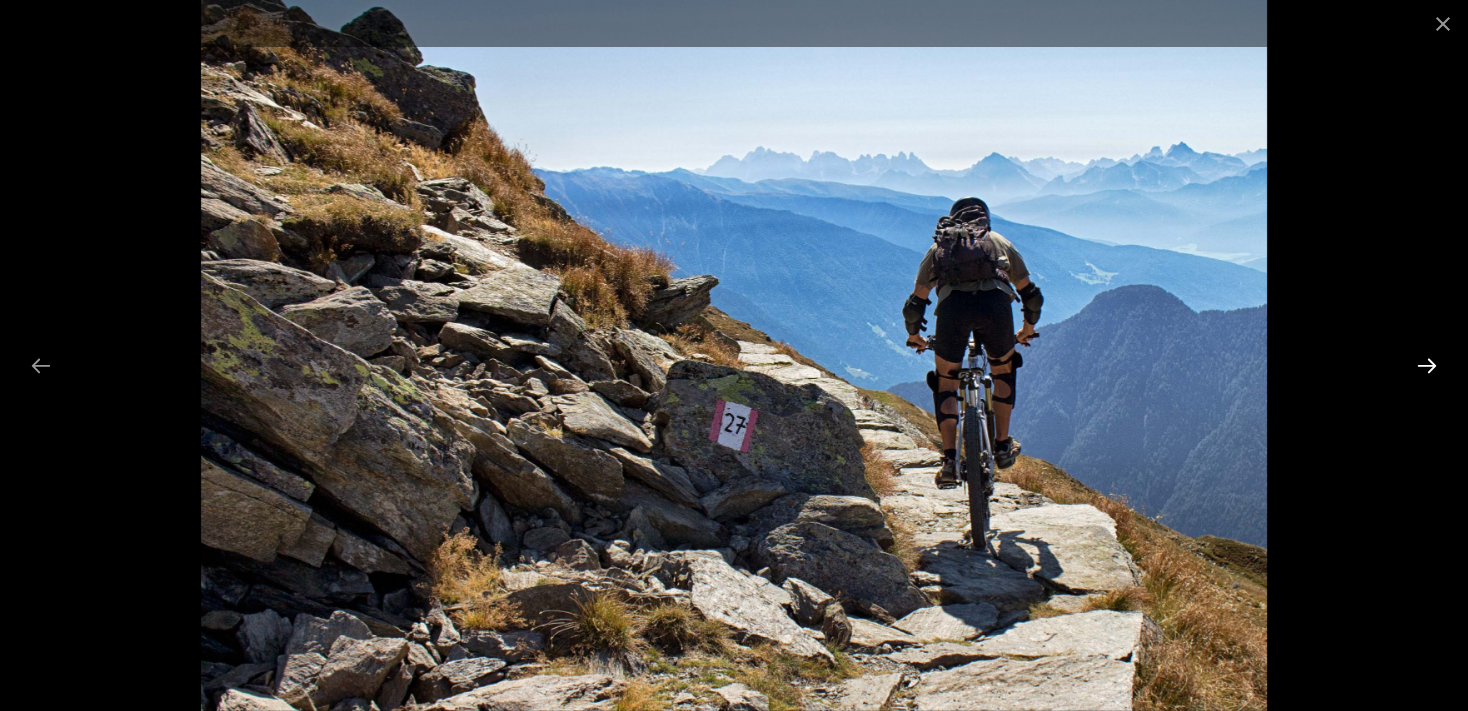 click at bounding box center [1427, 365] 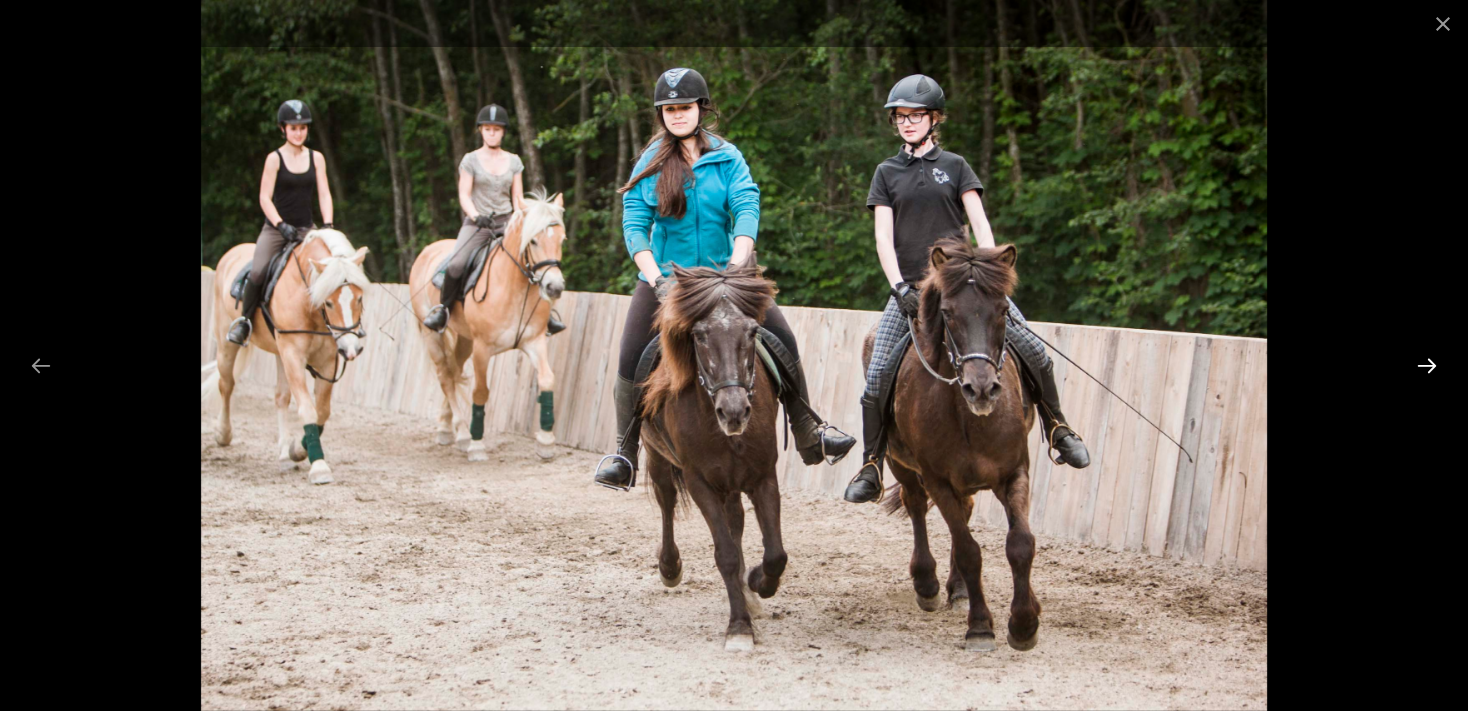click at bounding box center (1427, 365) 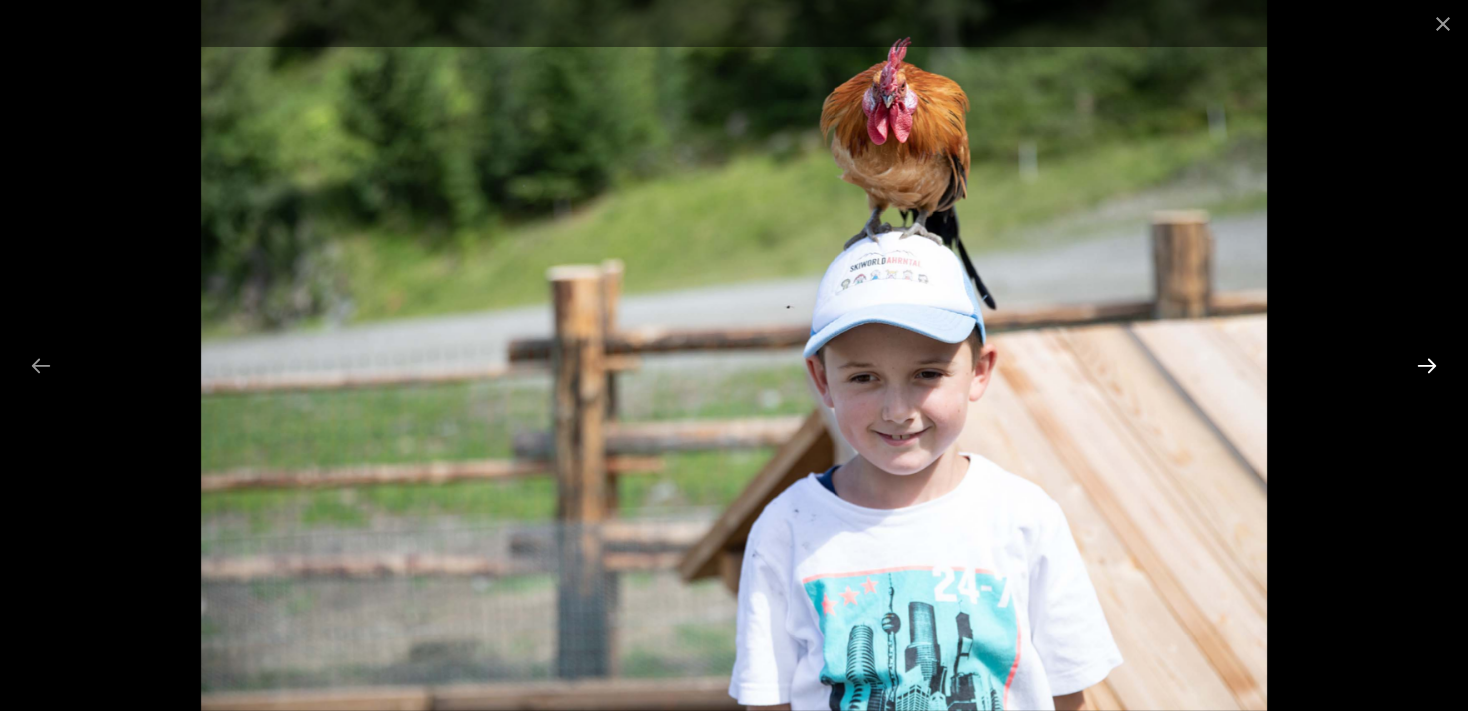 click at bounding box center (1427, 365) 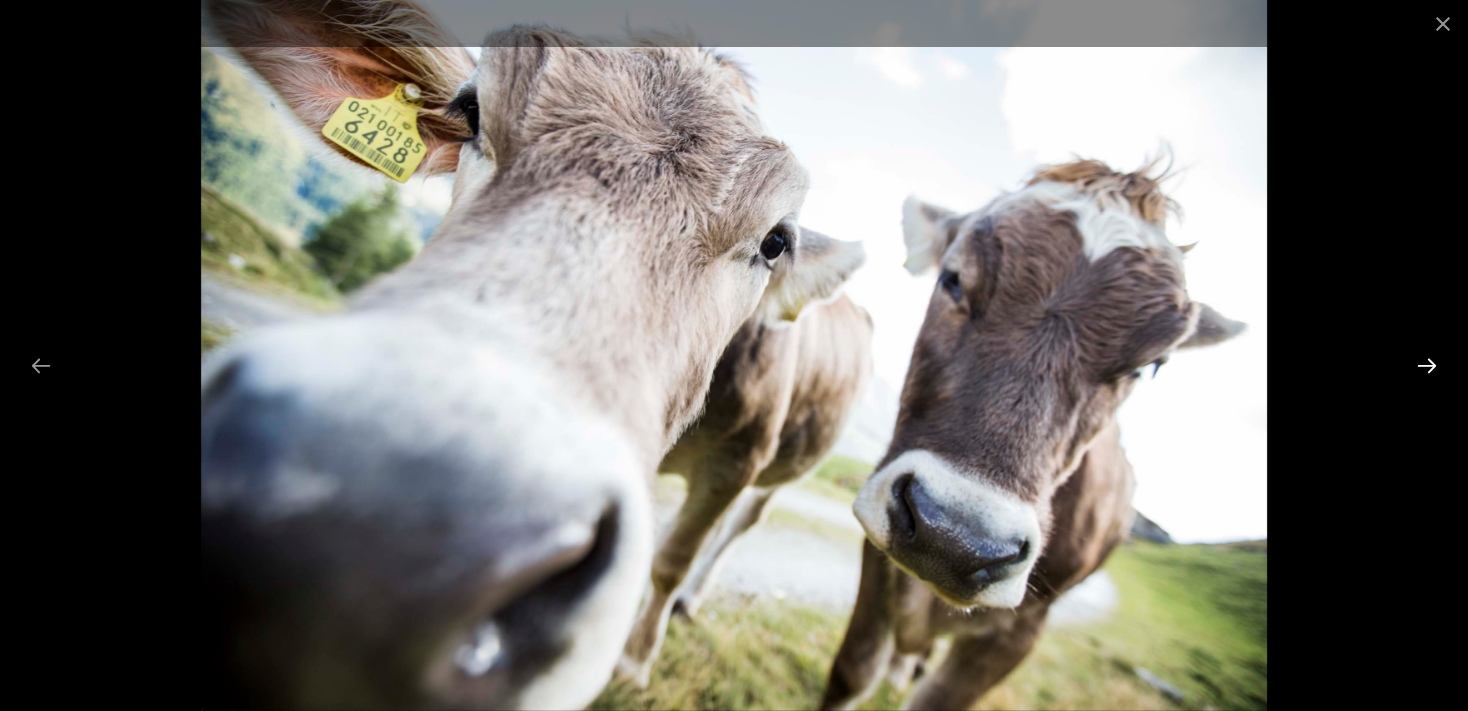 click at bounding box center [1427, 365] 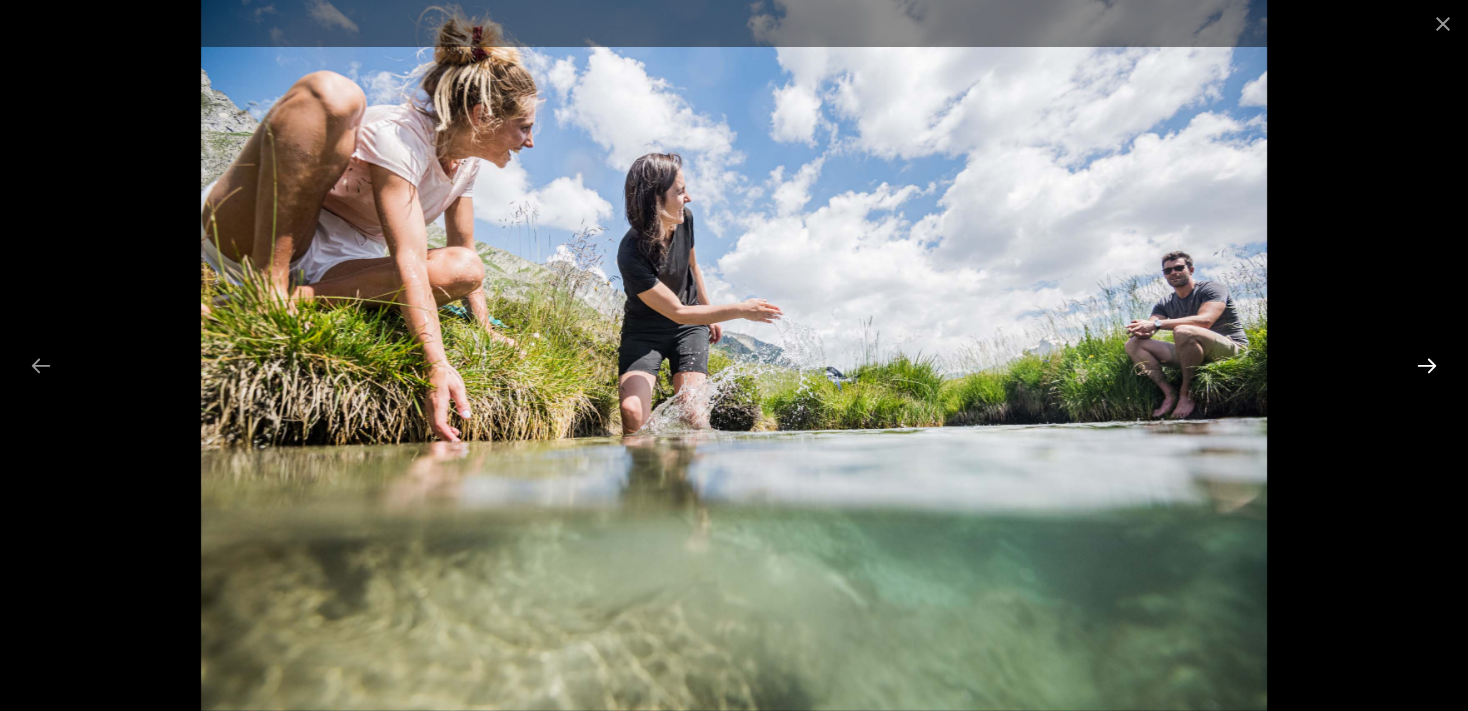 click at bounding box center [1427, 365] 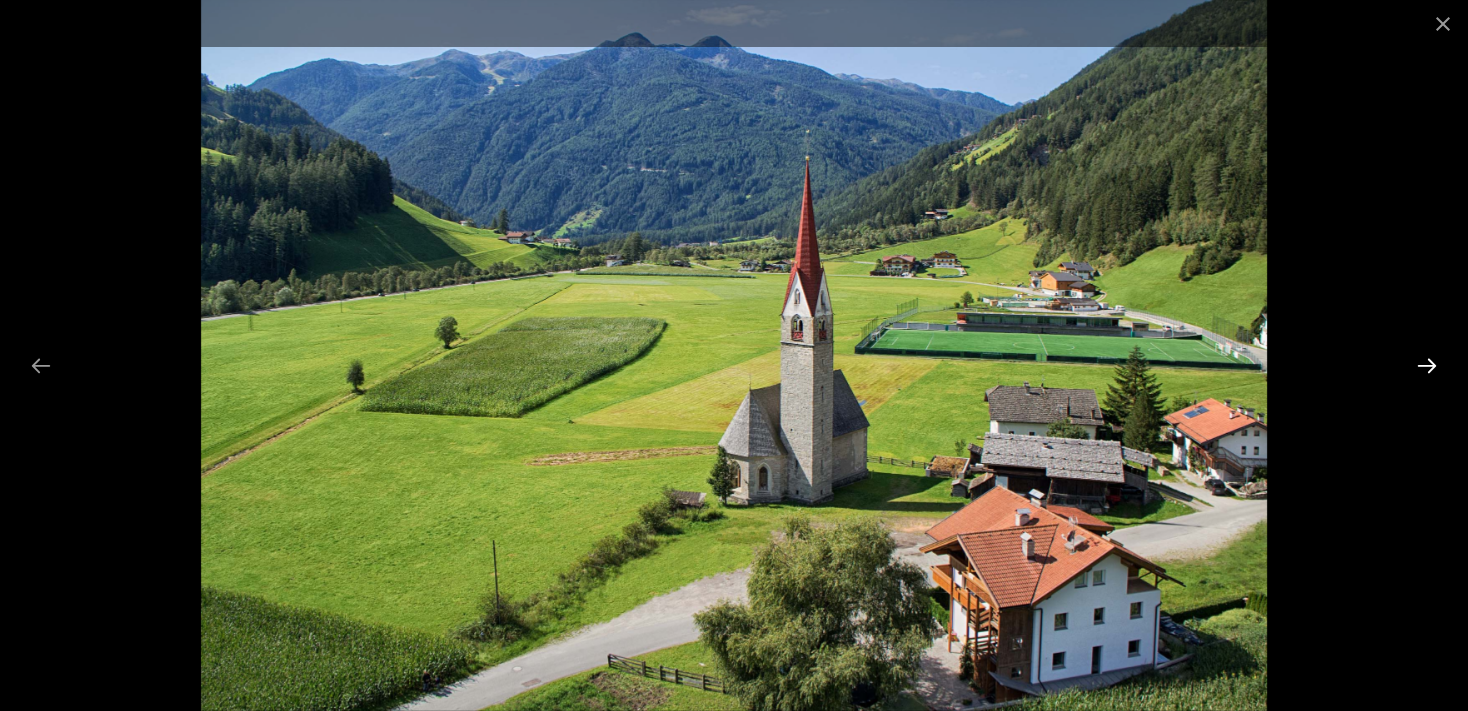 click at bounding box center [1427, 365] 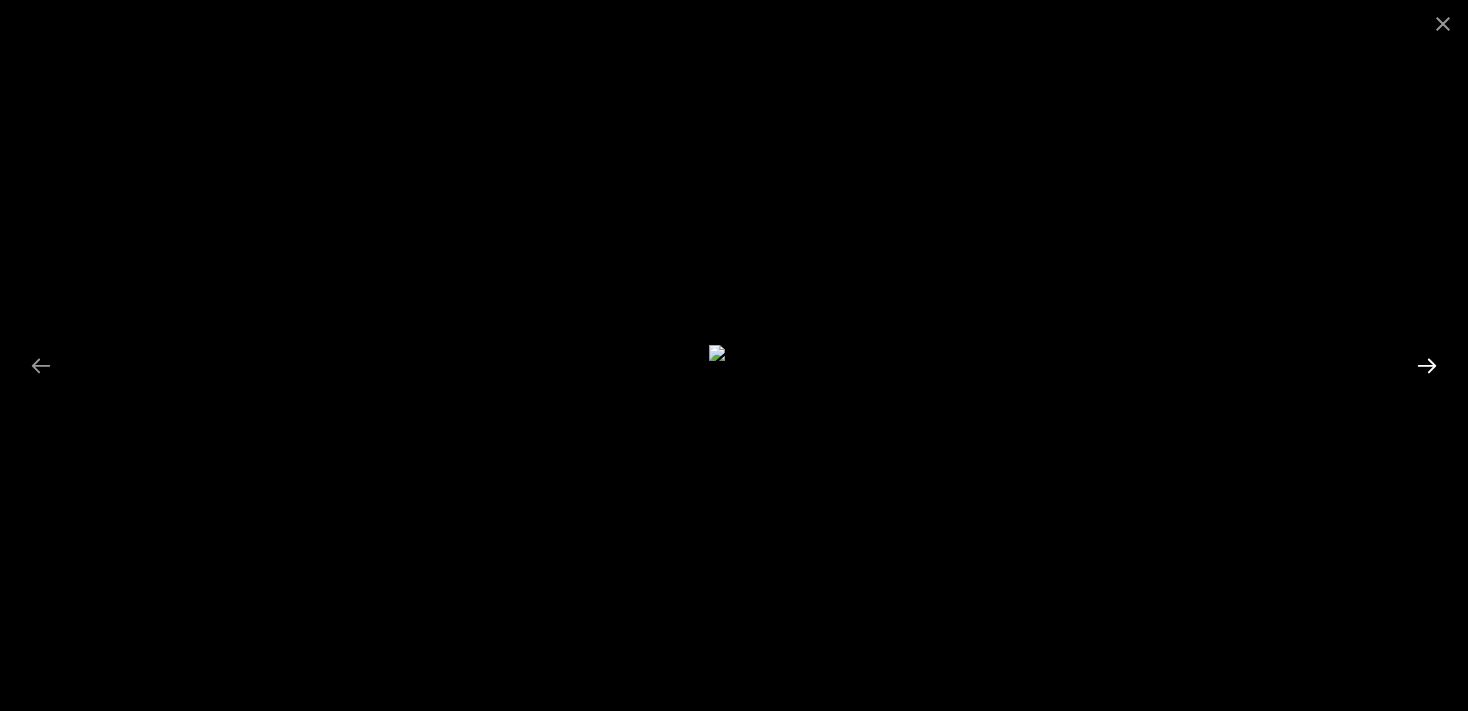 click at bounding box center (1427, 365) 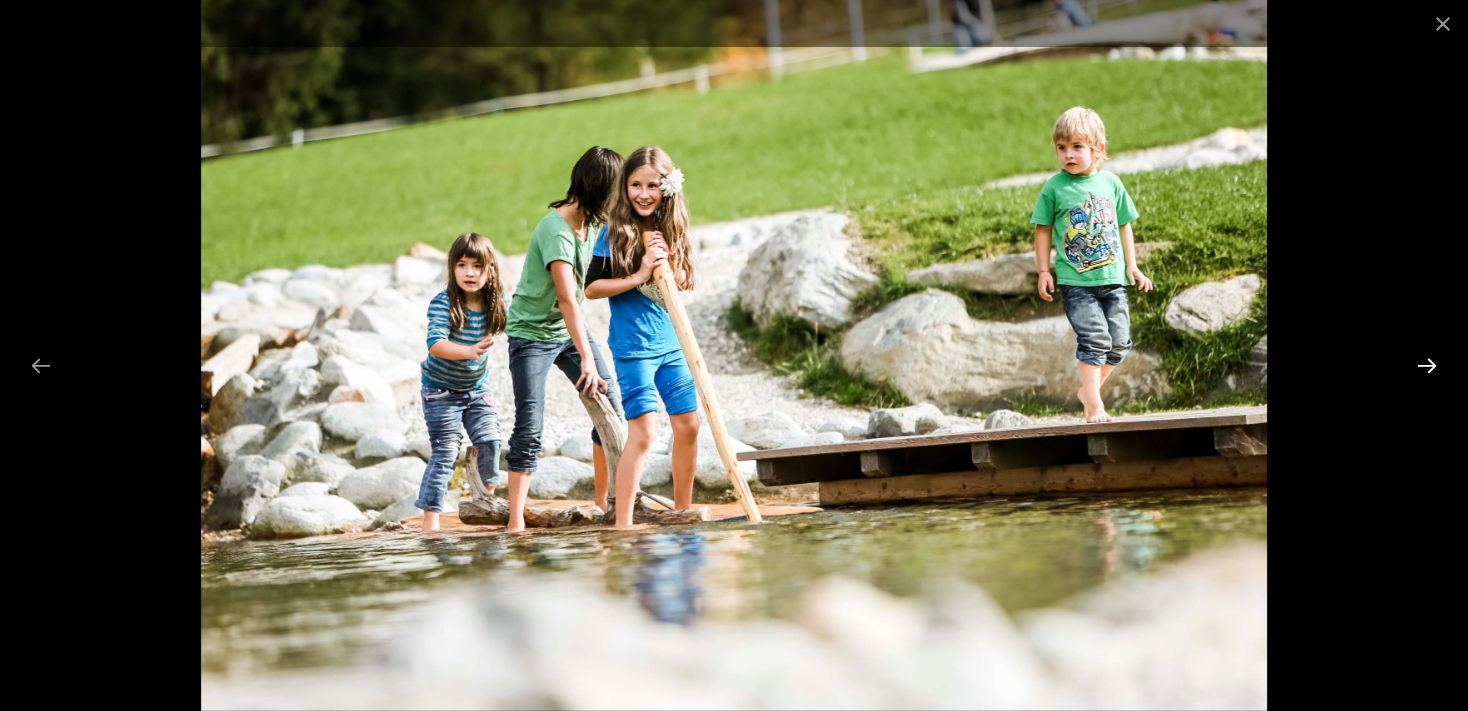 click at bounding box center (1427, 365) 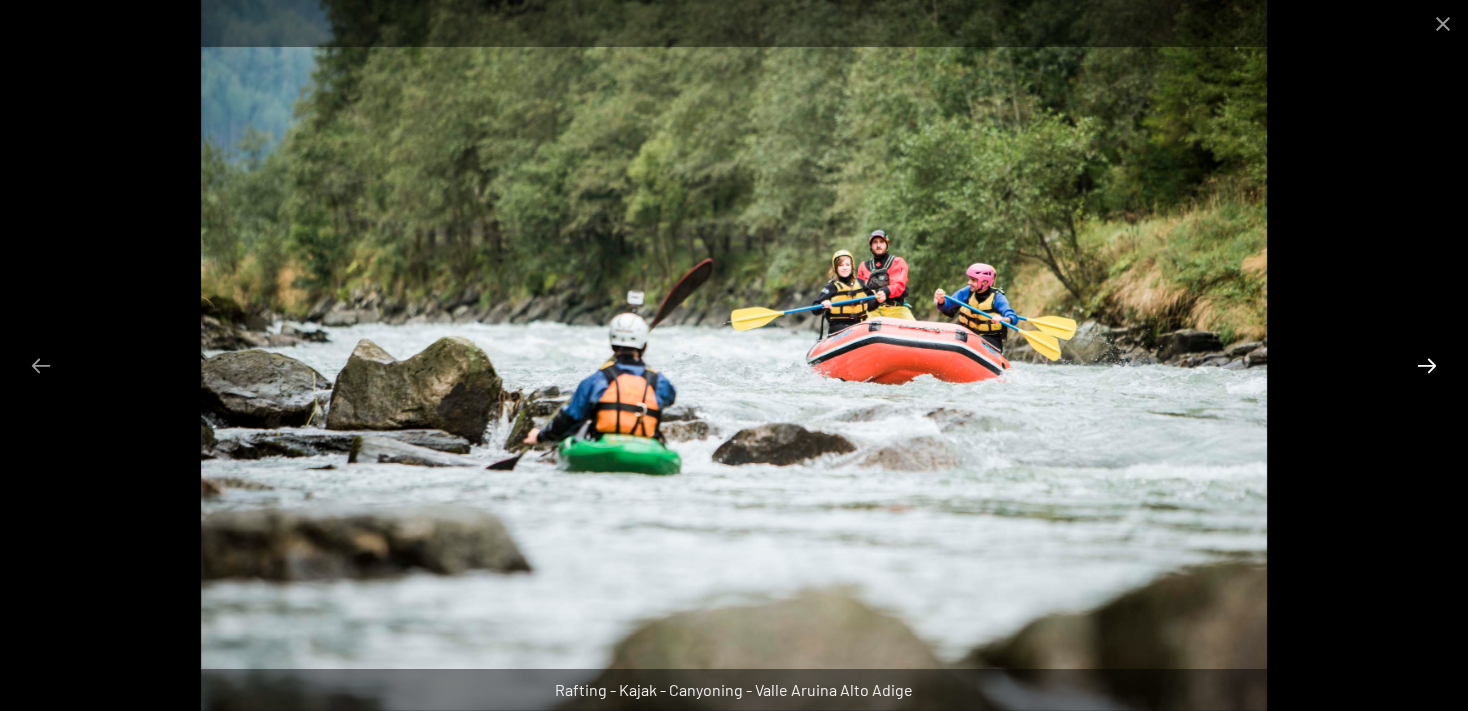 click at bounding box center (1427, 365) 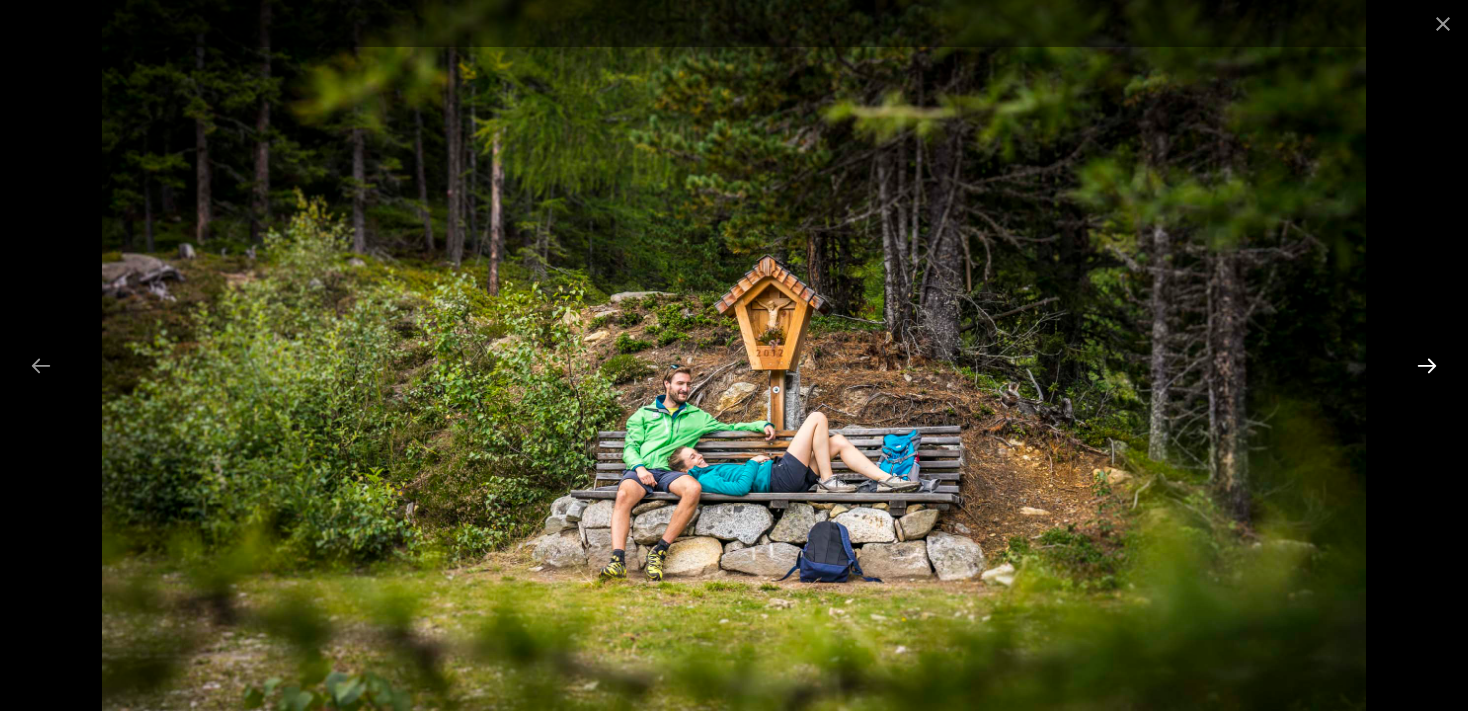 click at bounding box center [1427, 365] 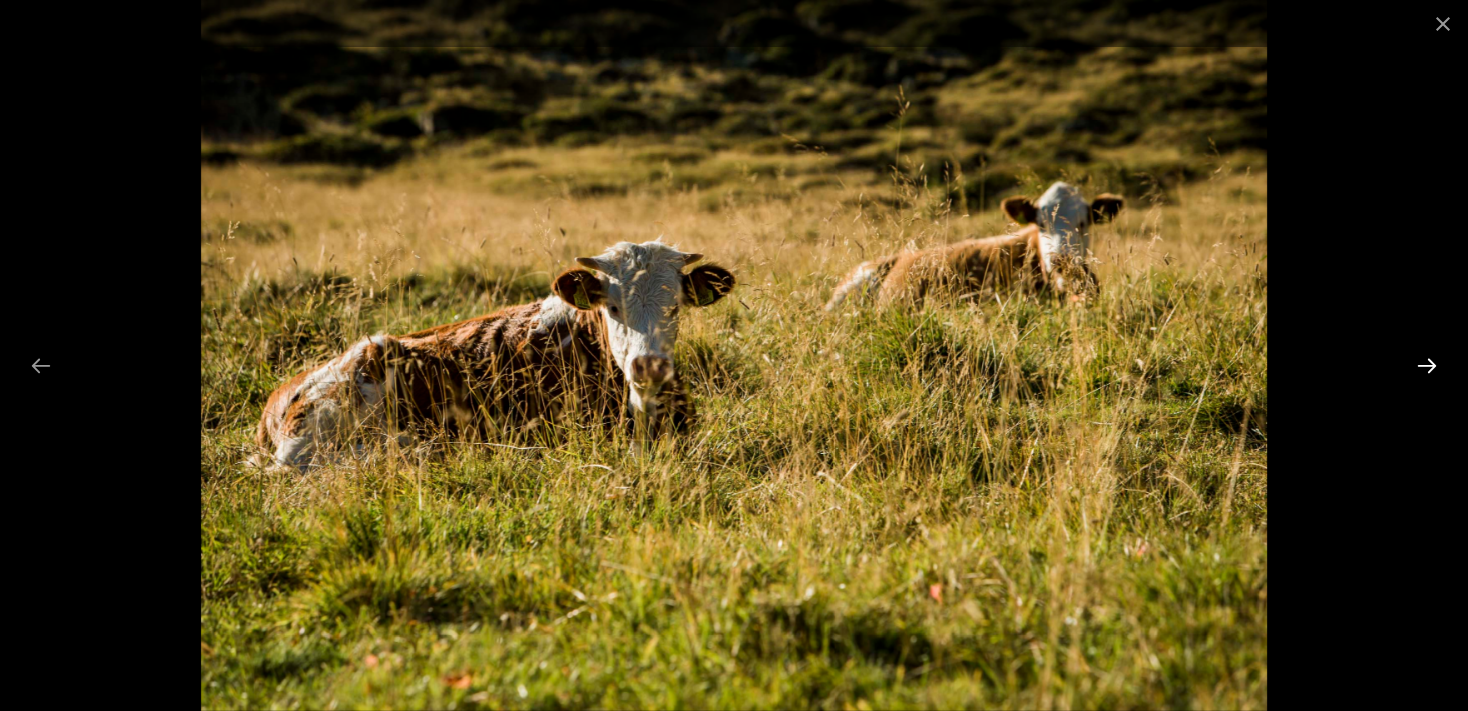 click at bounding box center [1427, 365] 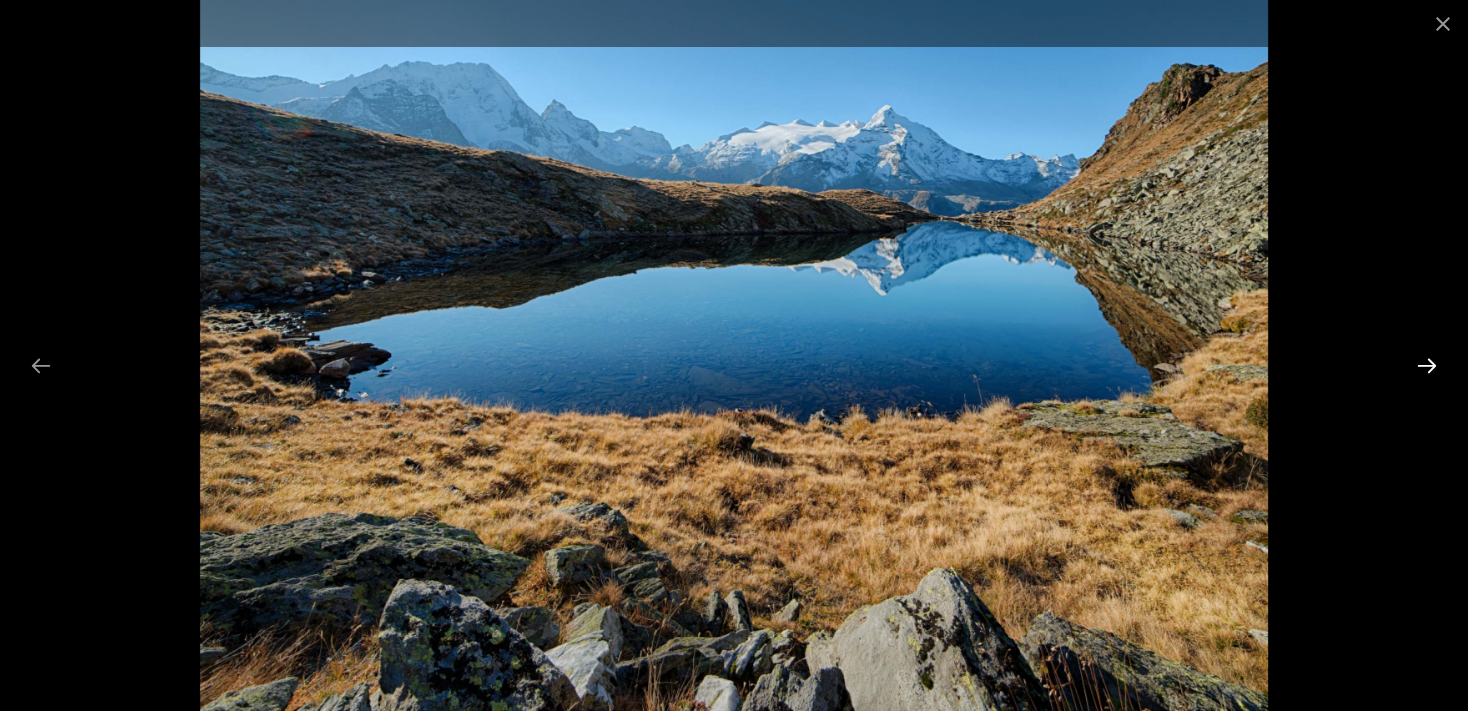 click at bounding box center (1427, 365) 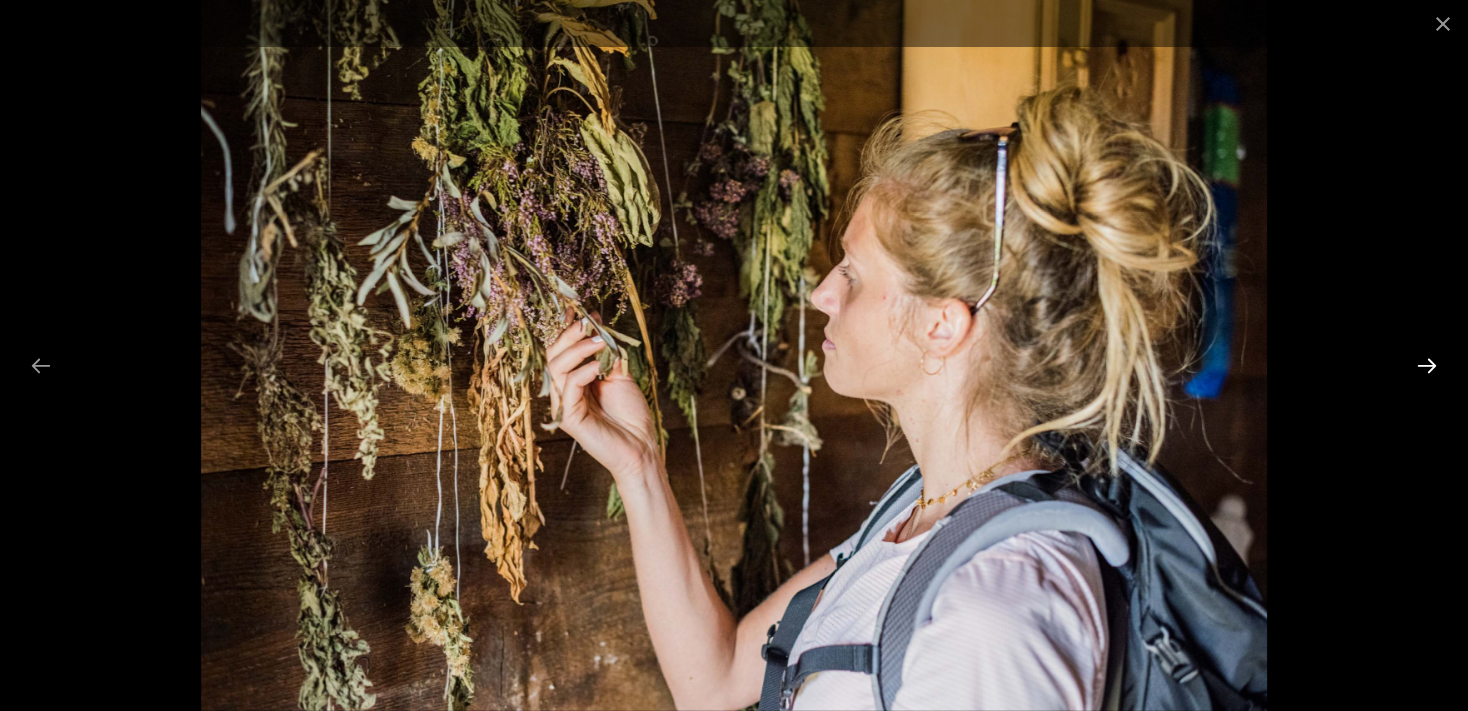 click at bounding box center (1427, 365) 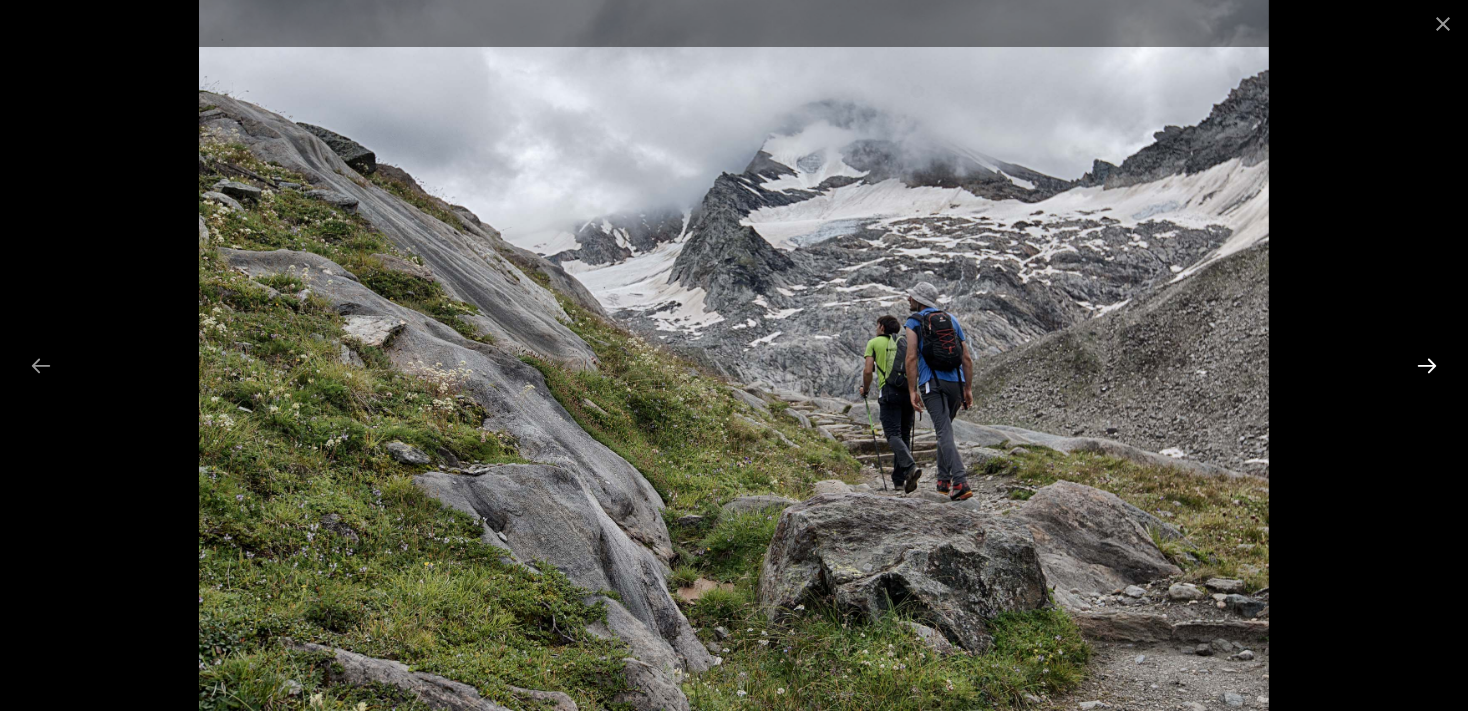click at bounding box center [1427, 365] 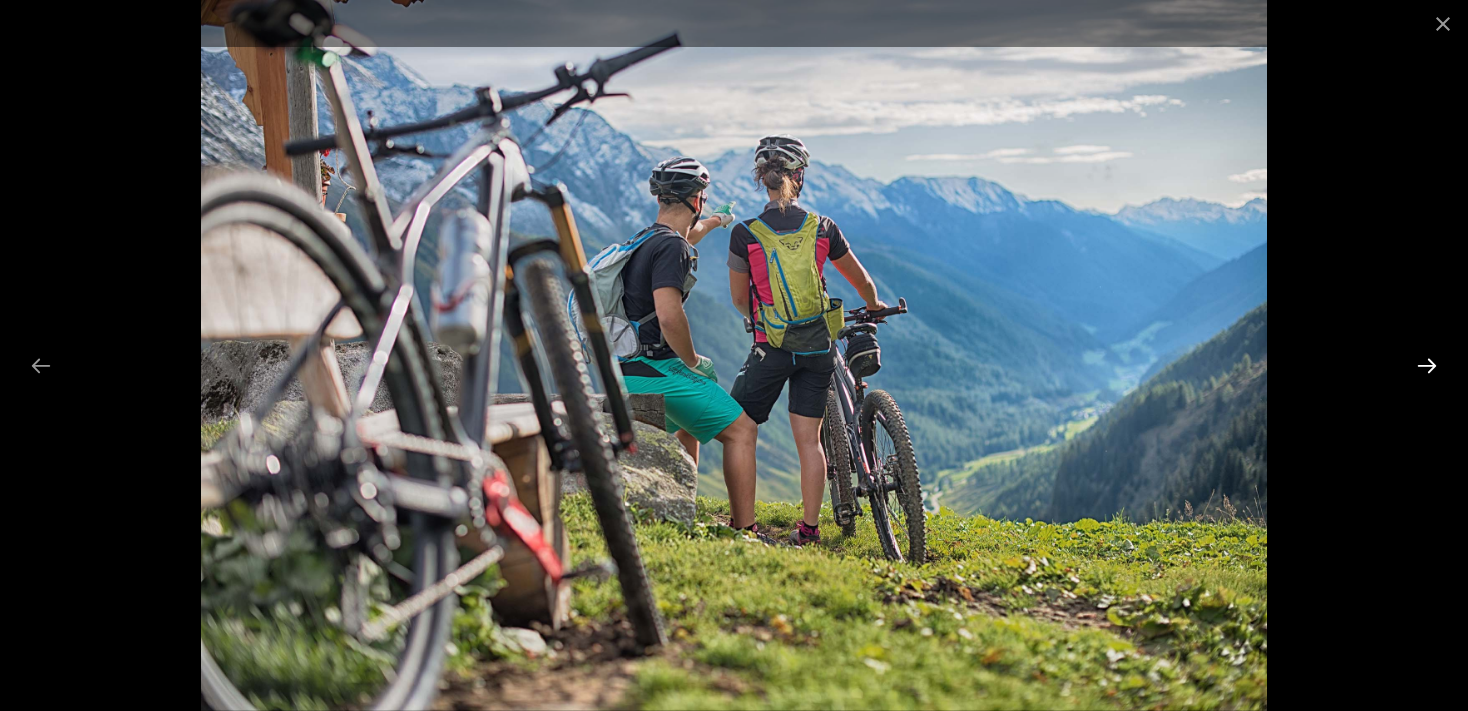 click at bounding box center (1427, 365) 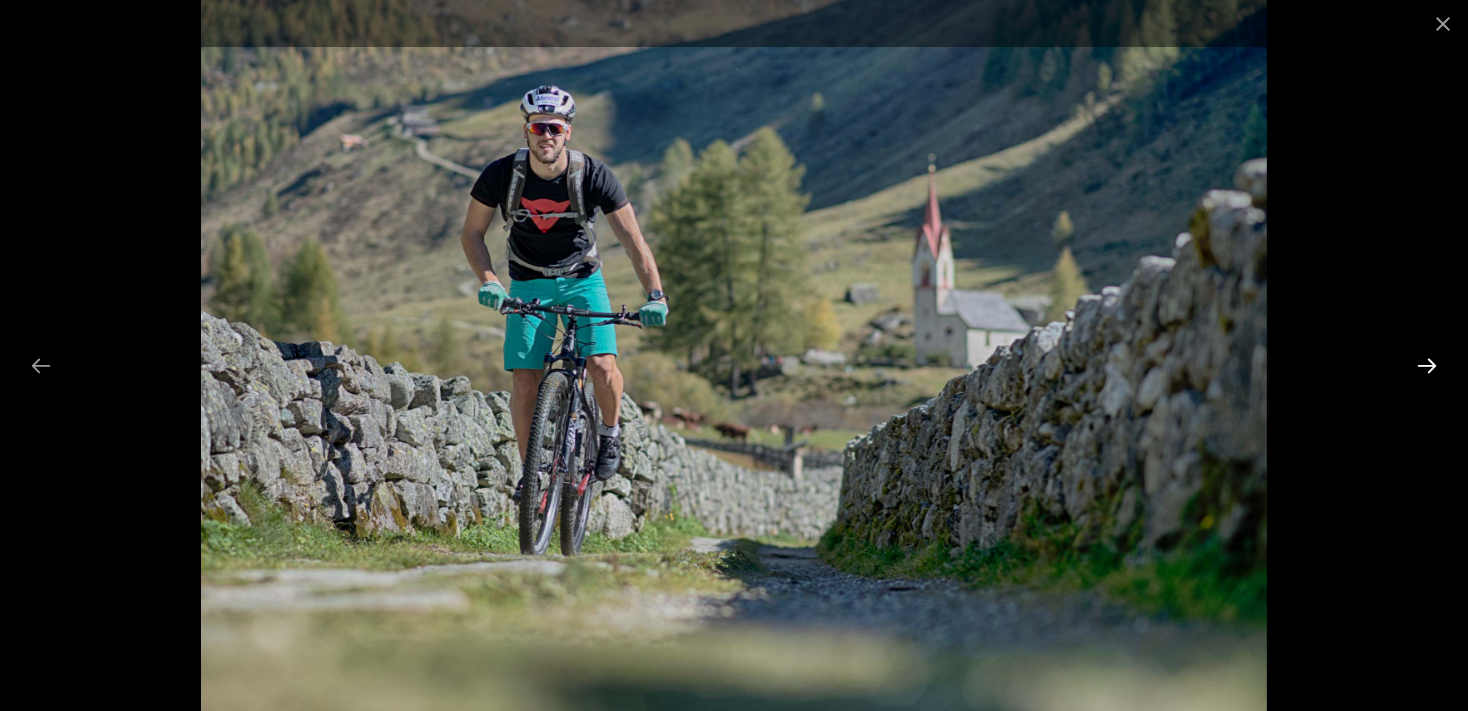 click at bounding box center (1427, 365) 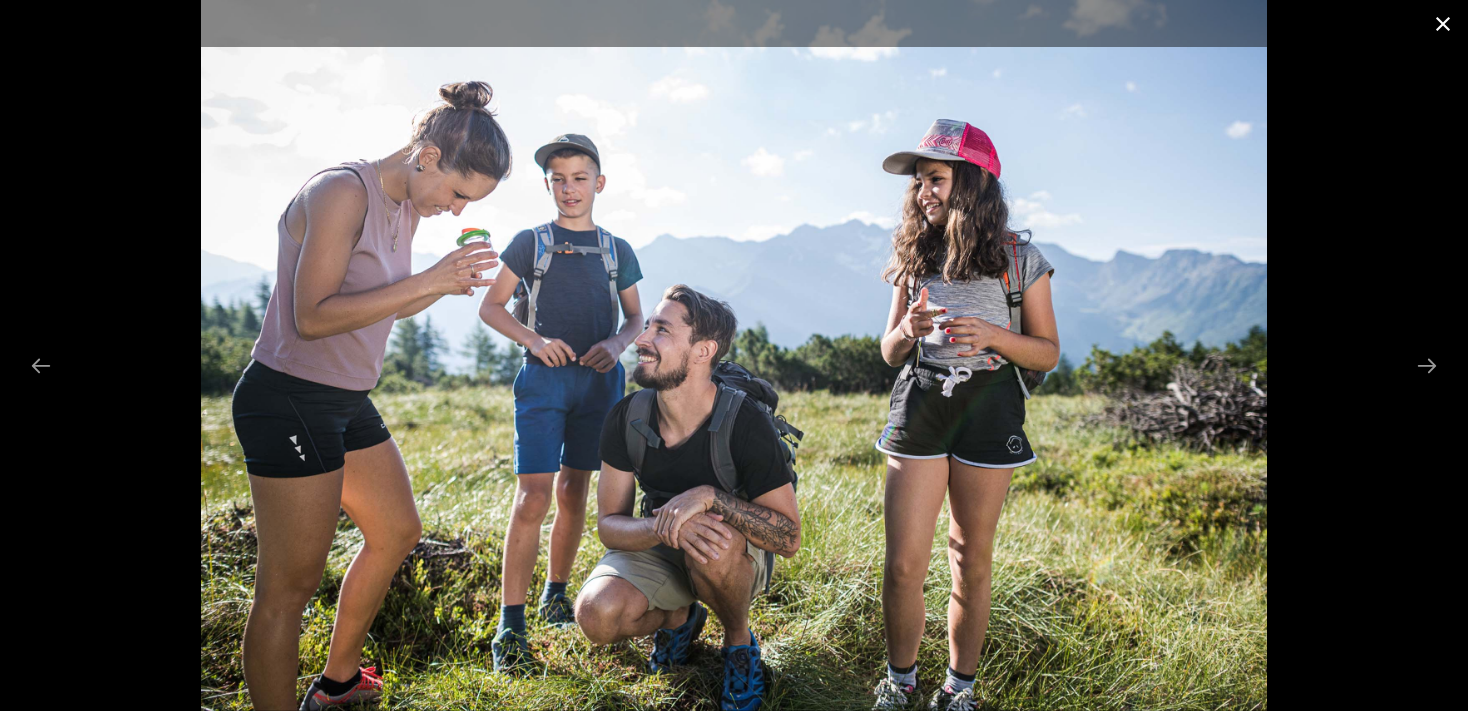 click at bounding box center [1443, 23] 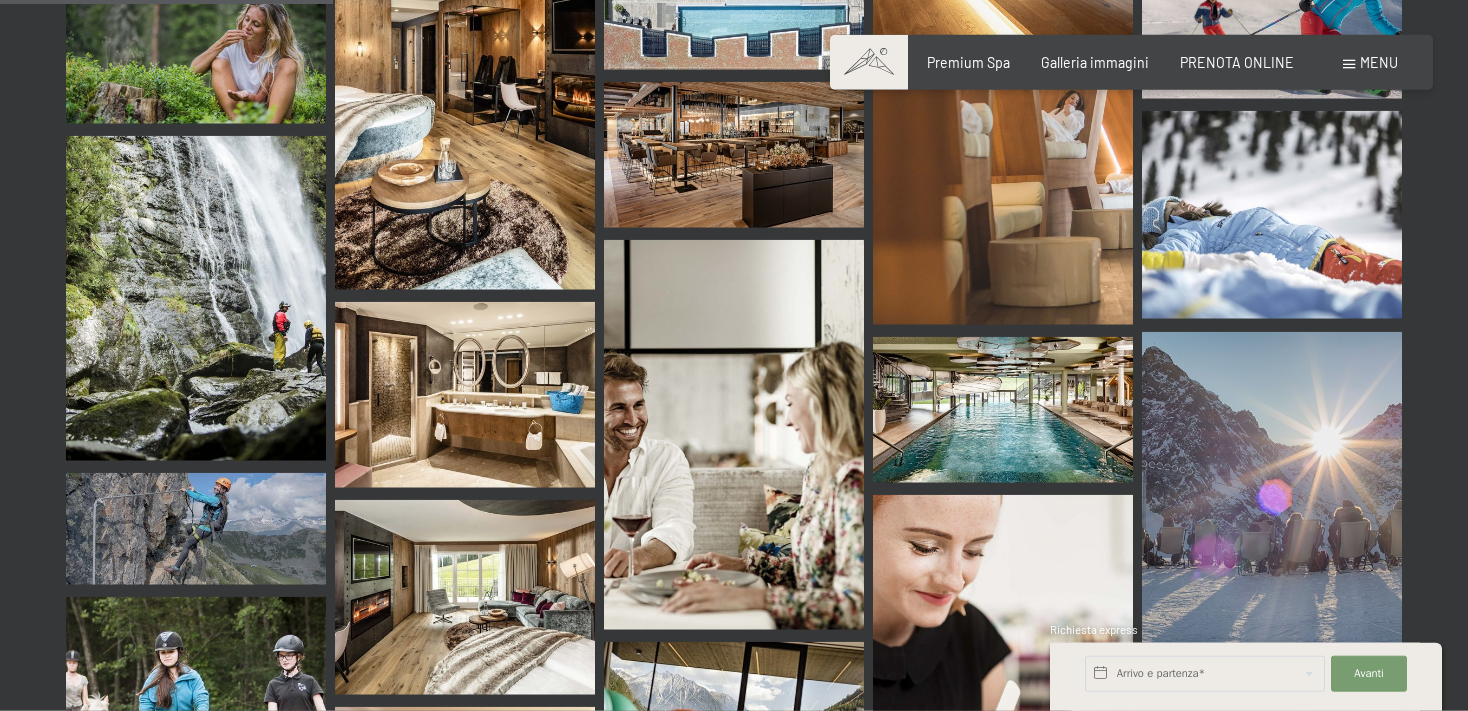 scroll, scrollTop: 4752, scrollLeft: 0, axis: vertical 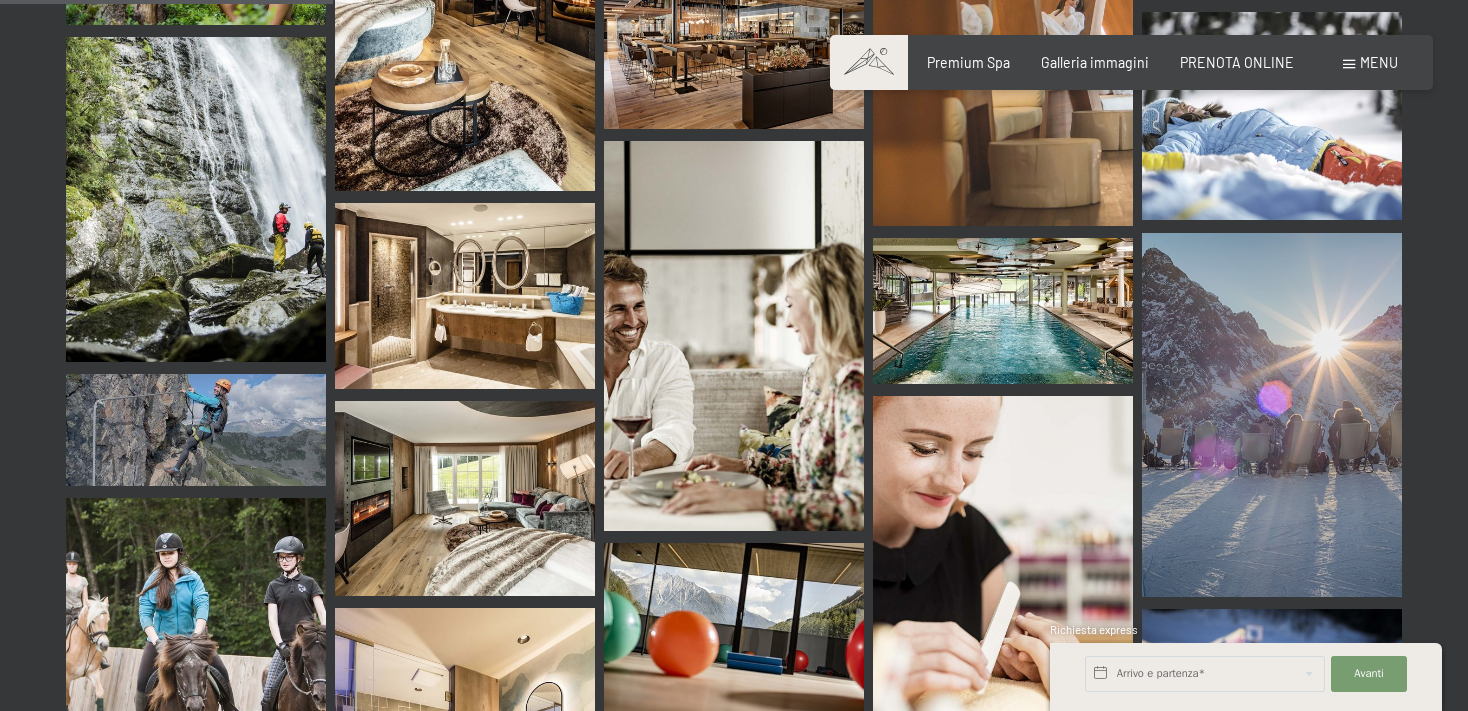 click at bounding box center [1003, 311] 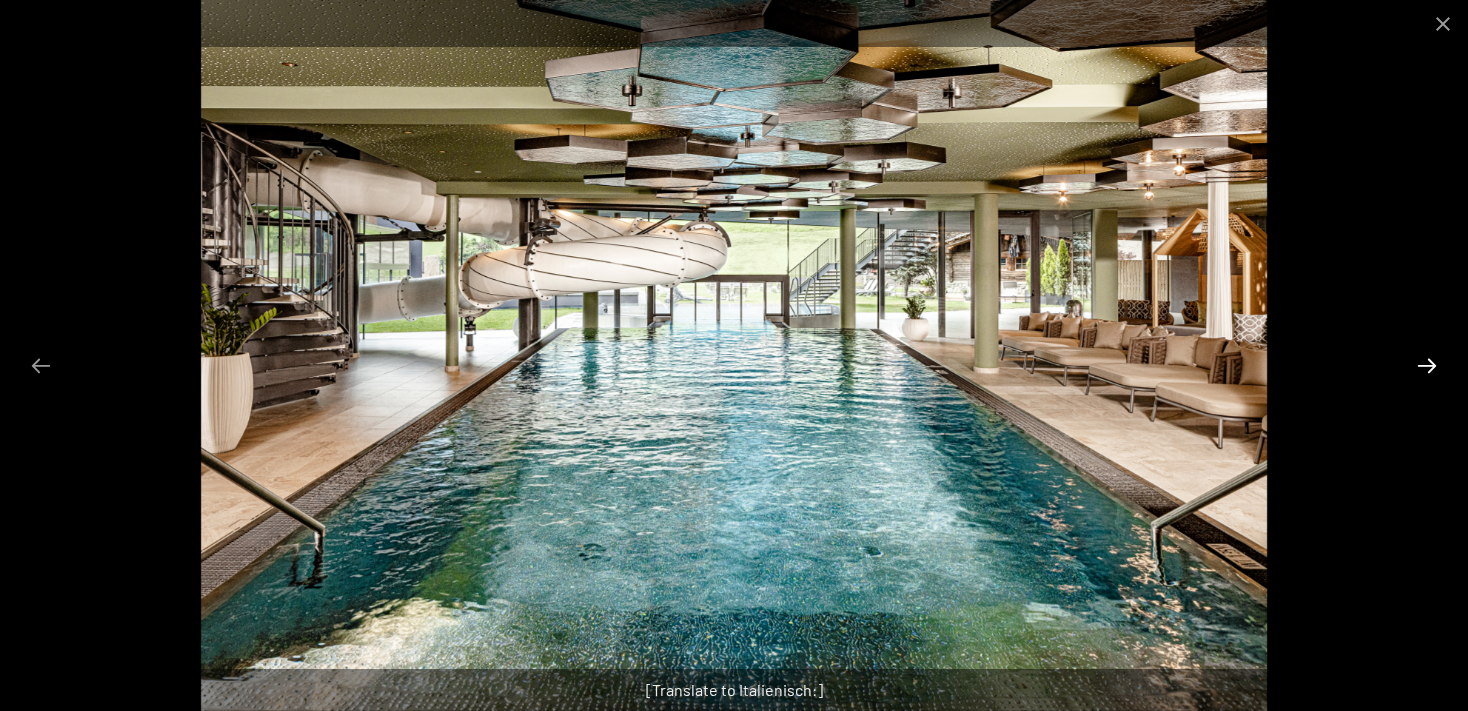 click at bounding box center (1427, 365) 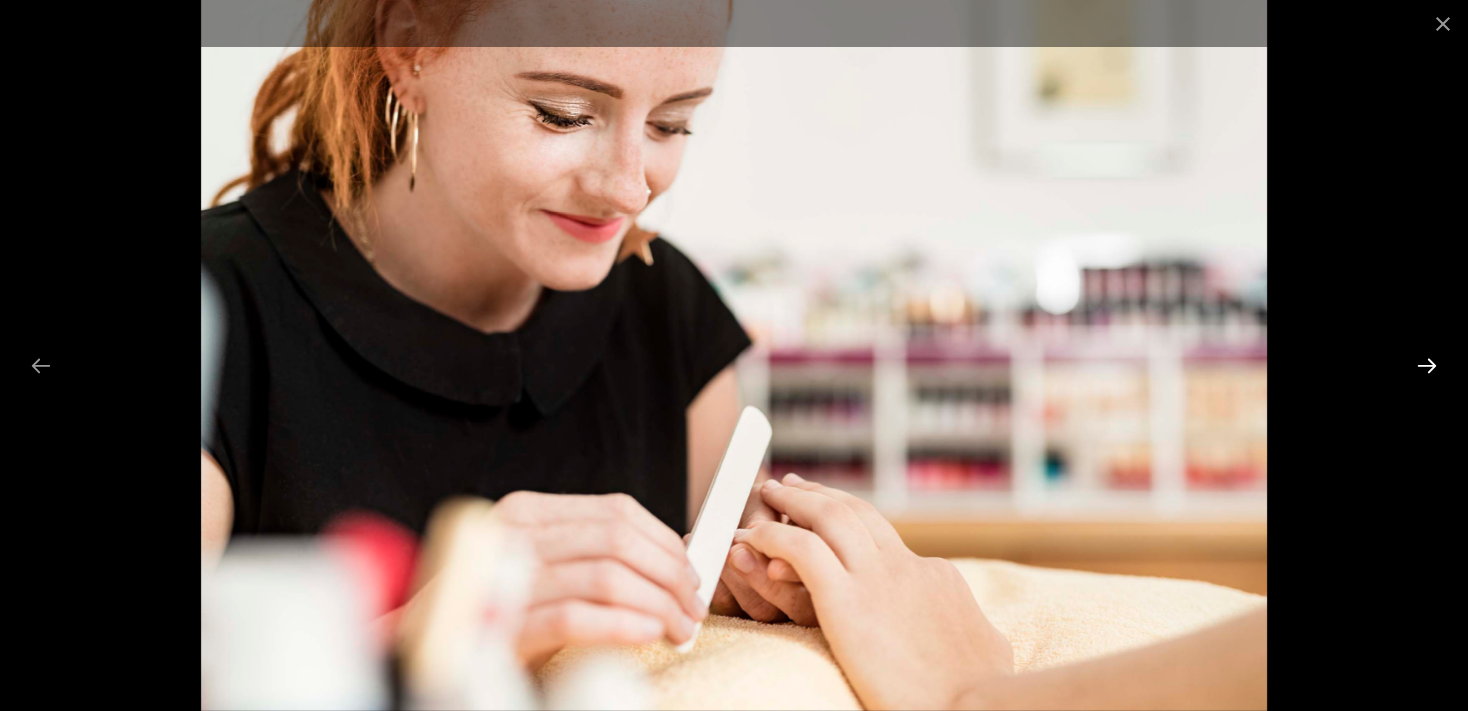 click at bounding box center (1427, 365) 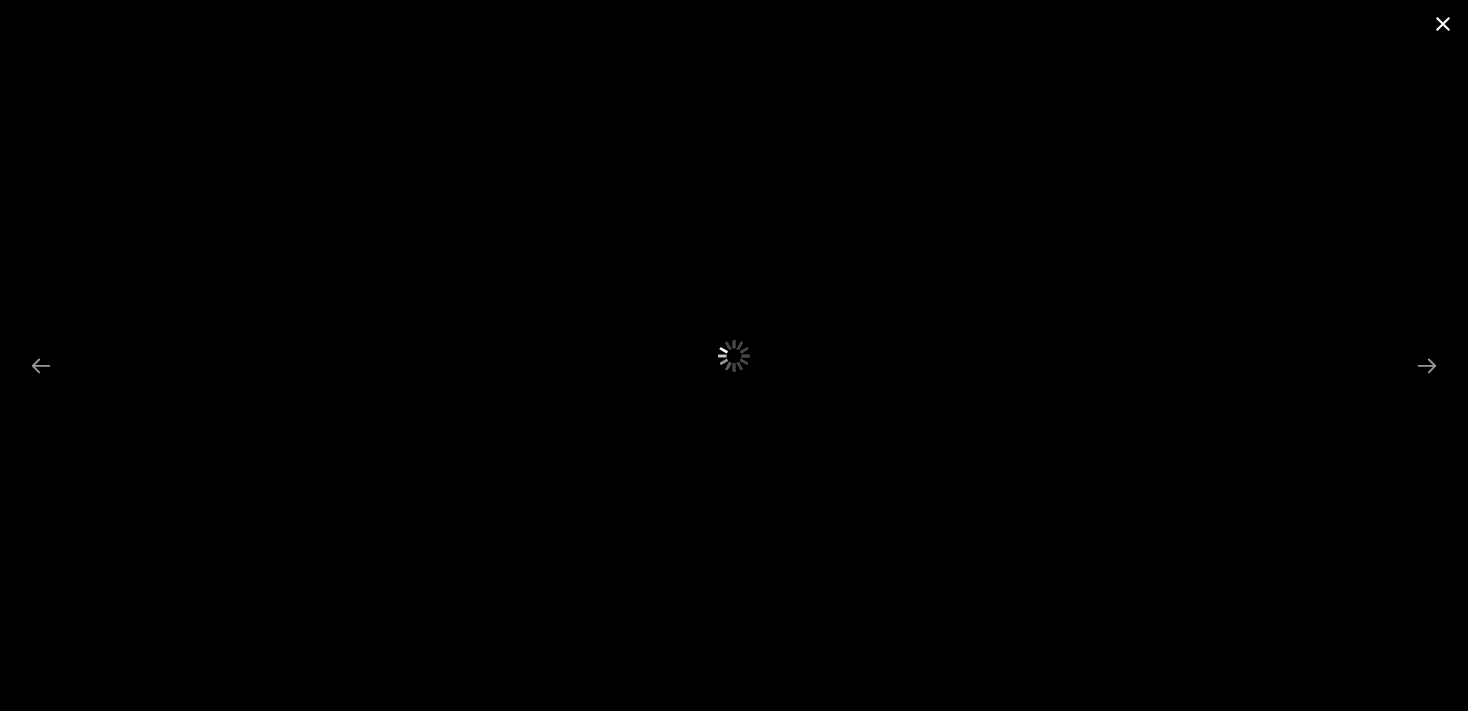 click at bounding box center (1443, 23) 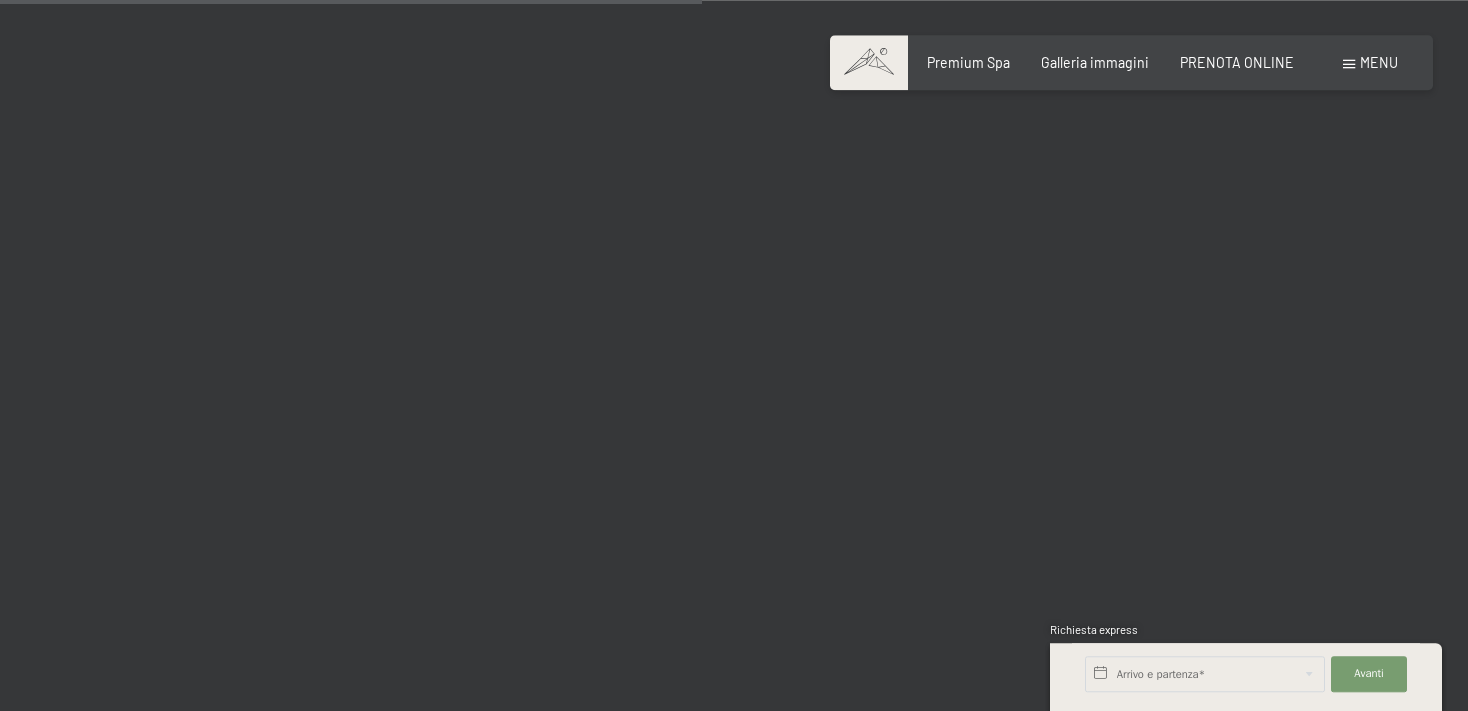 scroll, scrollTop: 10032, scrollLeft: 0, axis: vertical 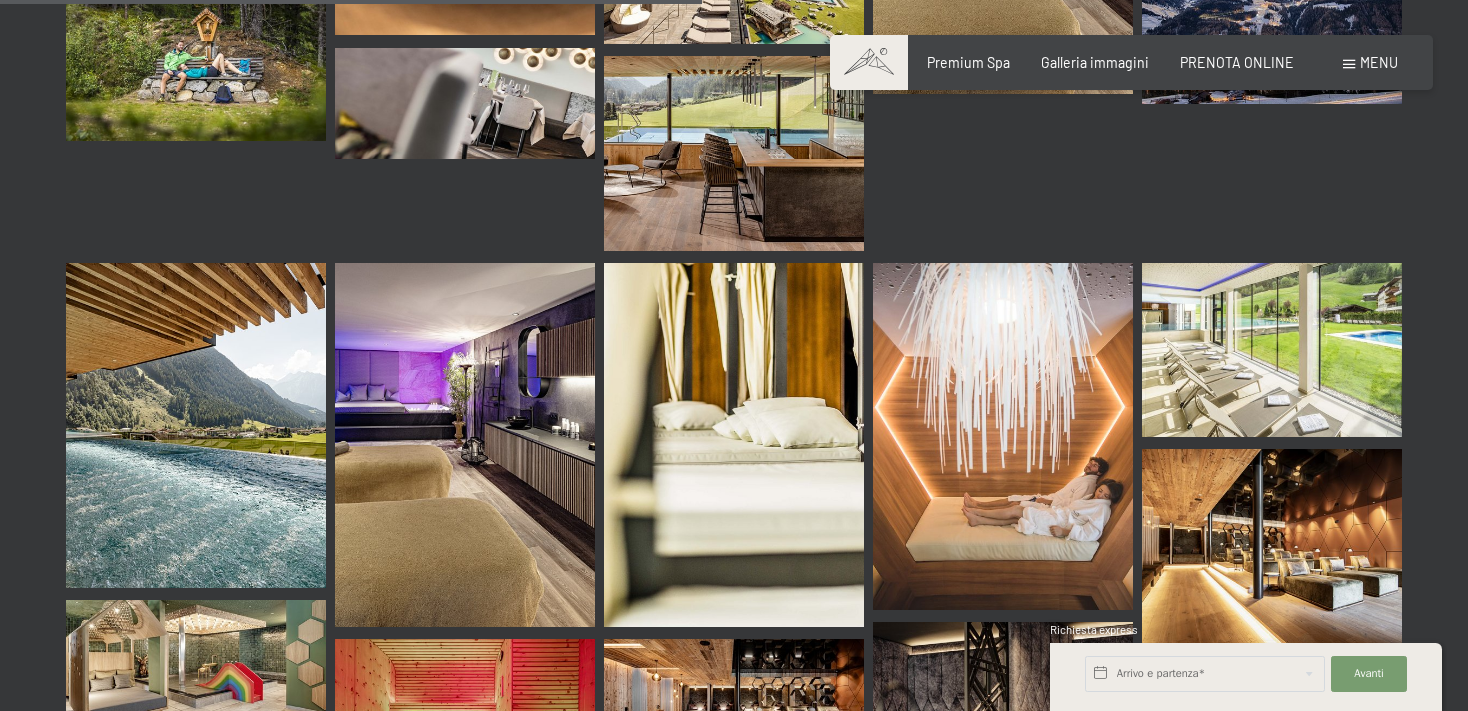 click at bounding box center (465, 445) 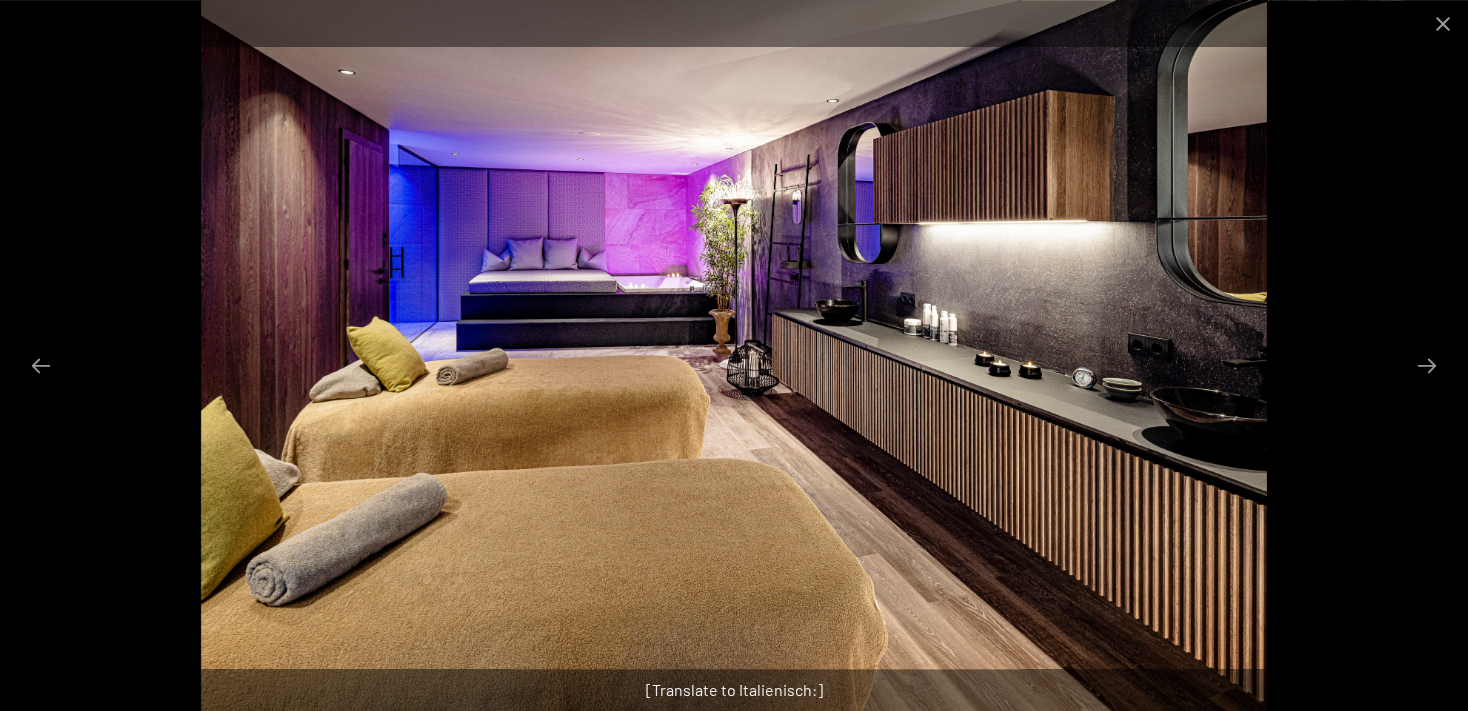 scroll, scrollTop: 10348, scrollLeft: 0, axis: vertical 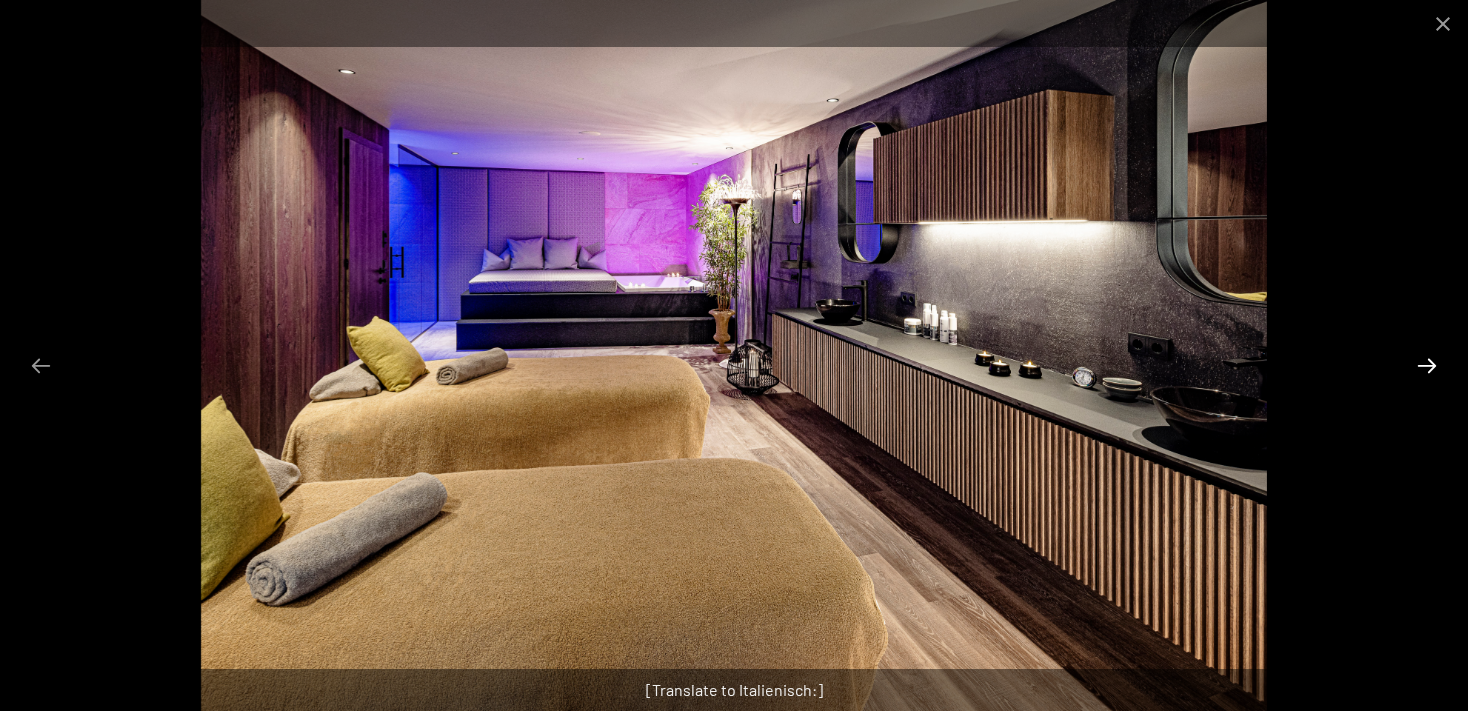 click at bounding box center [1427, 365] 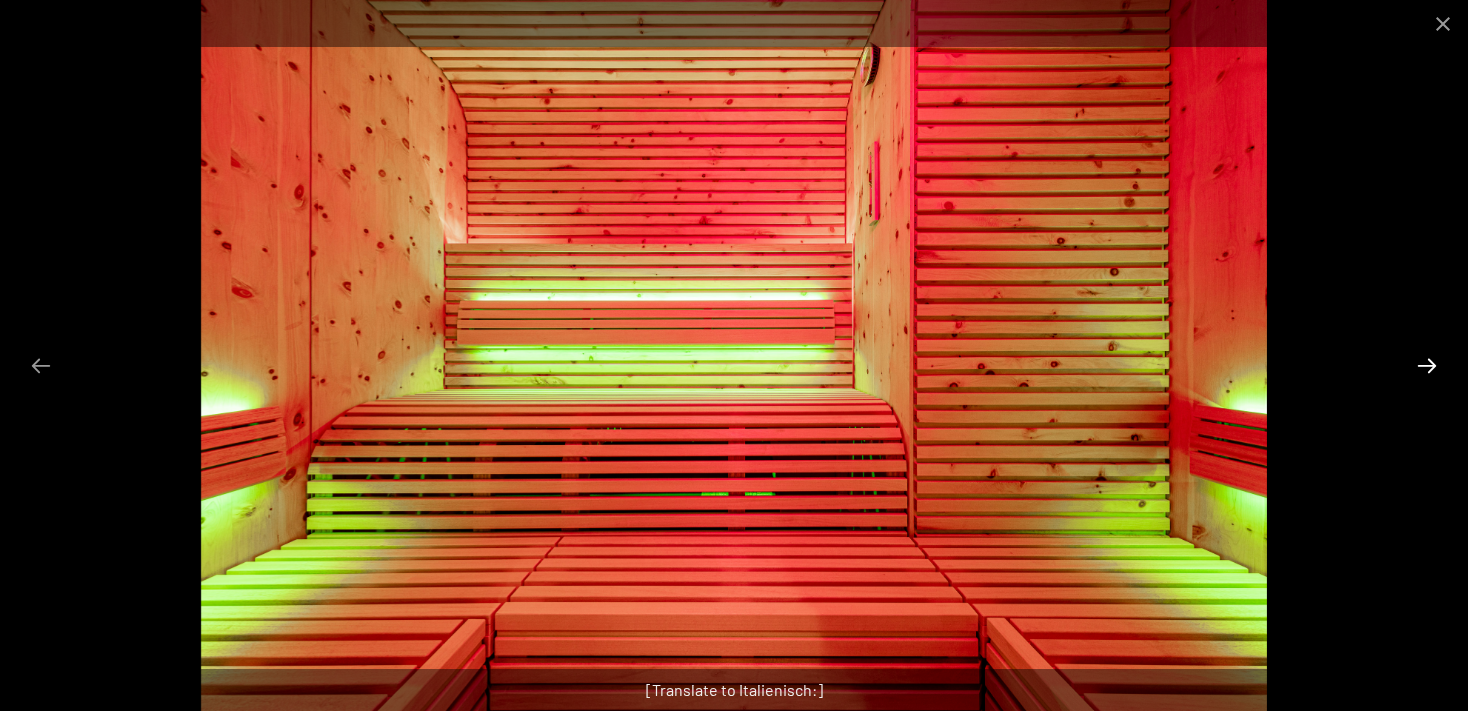 click at bounding box center [1427, 365] 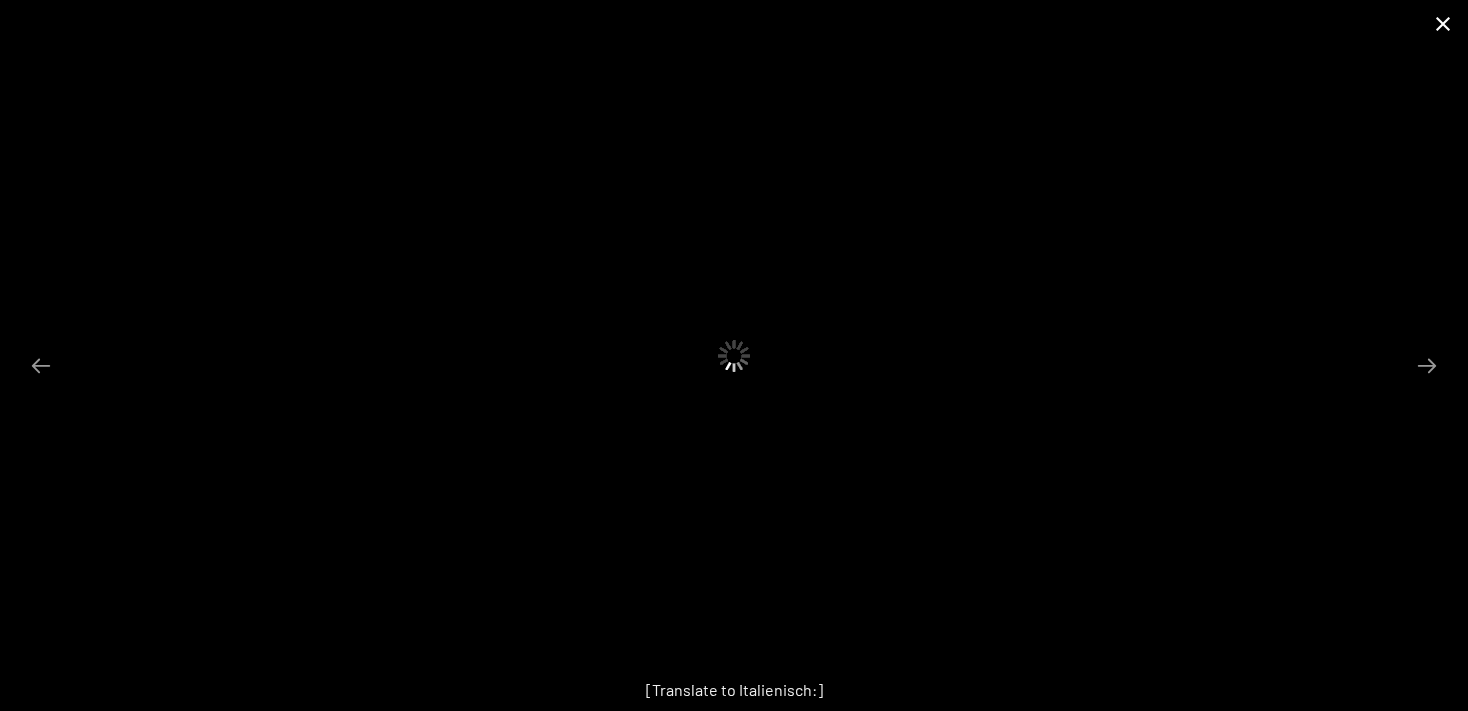 click at bounding box center [1443, 23] 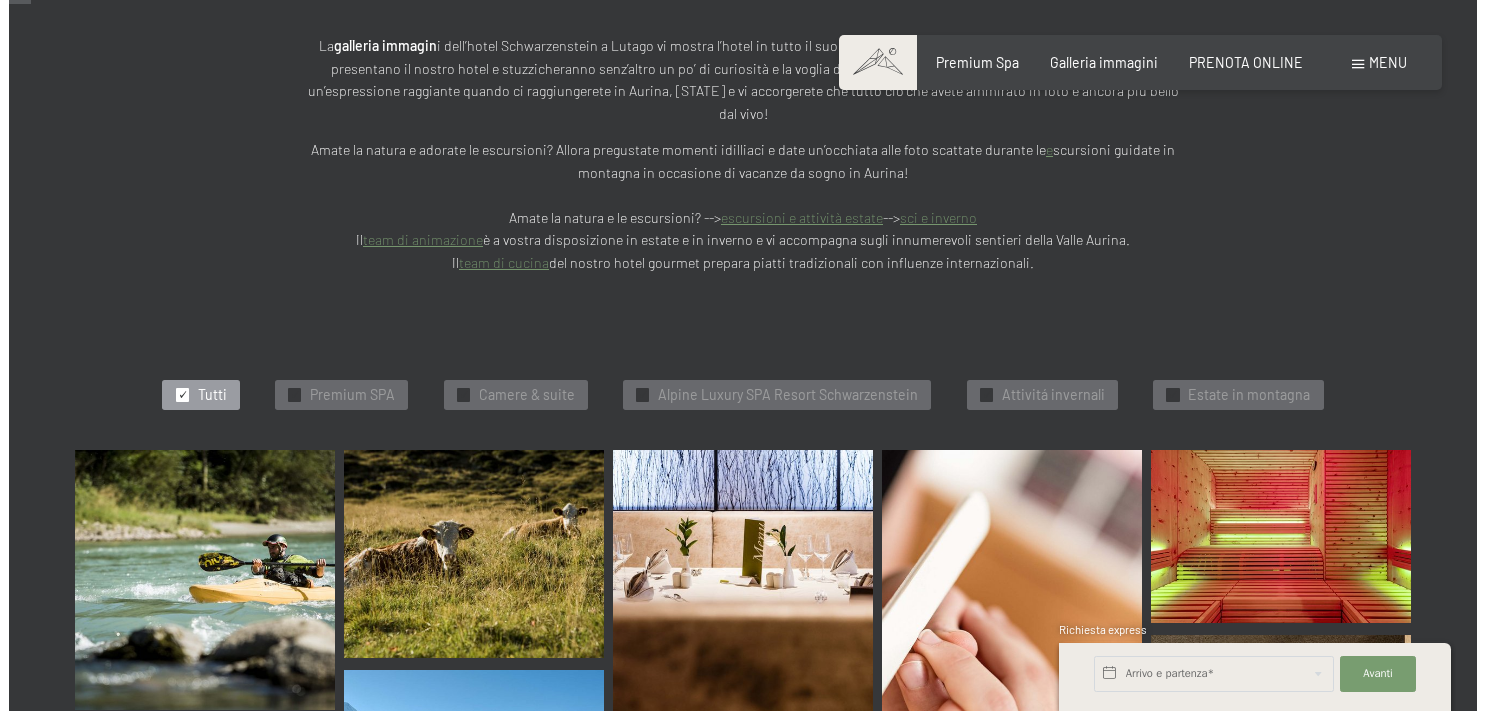 scroll, scrollTop: 0, scrollLeft: 0, axis: both 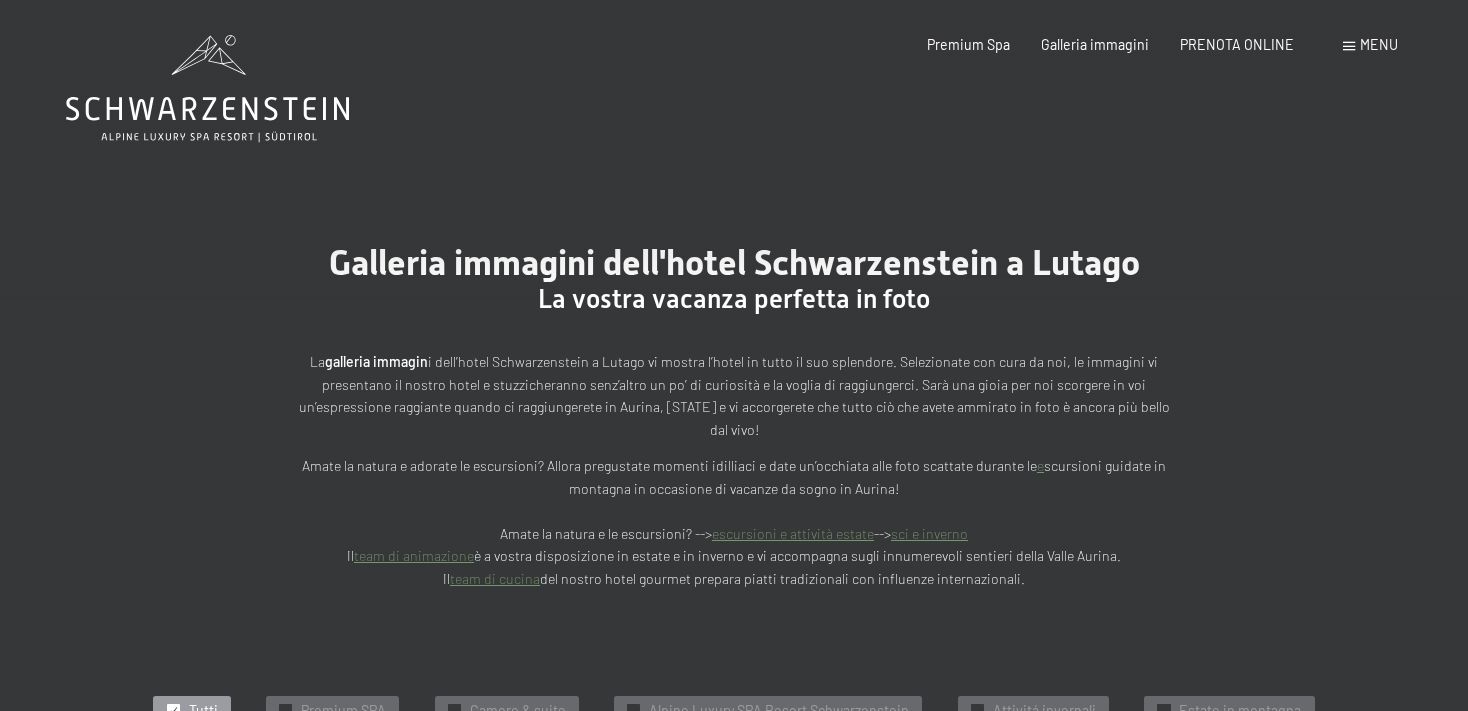 click on "Menu" at bounding box center [1379, 44] 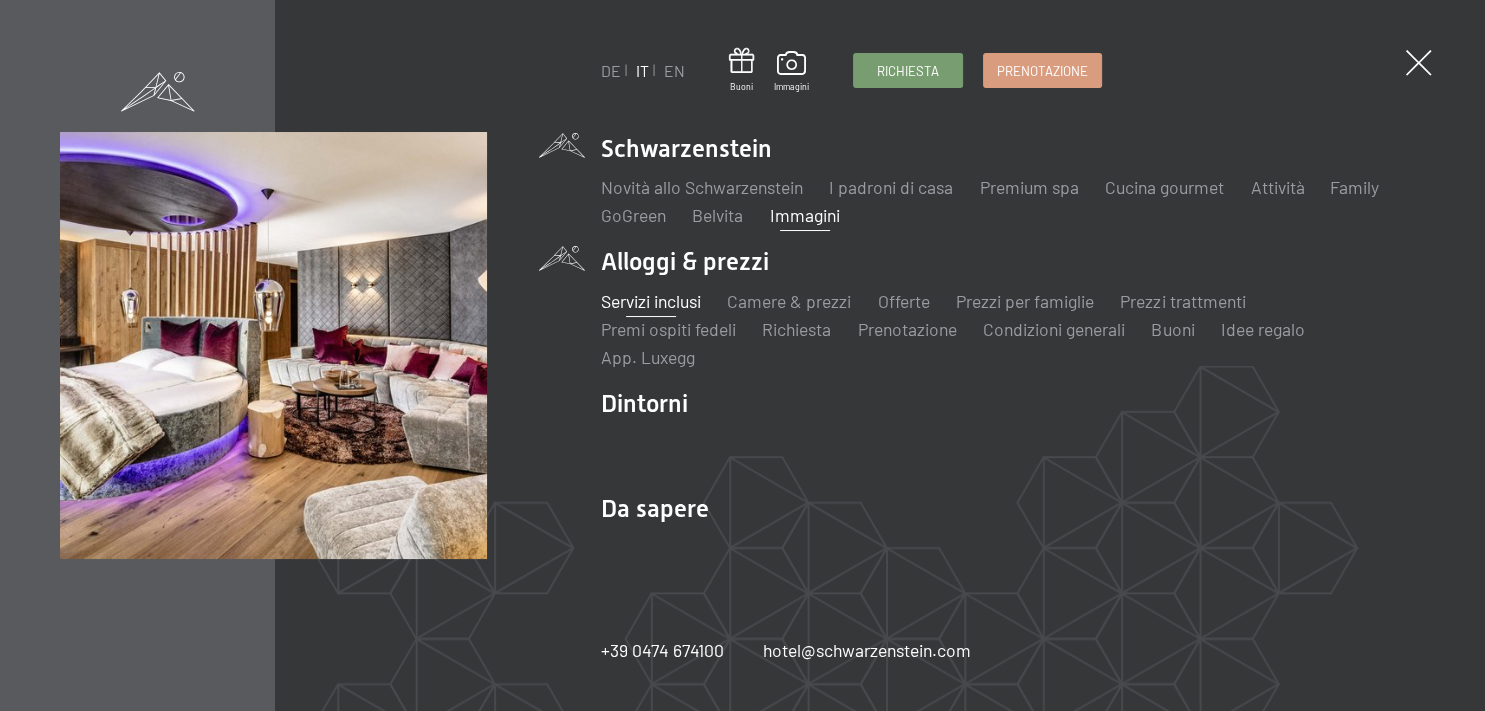 click on "Servizi inclusi" at bounding box center (650, 301) 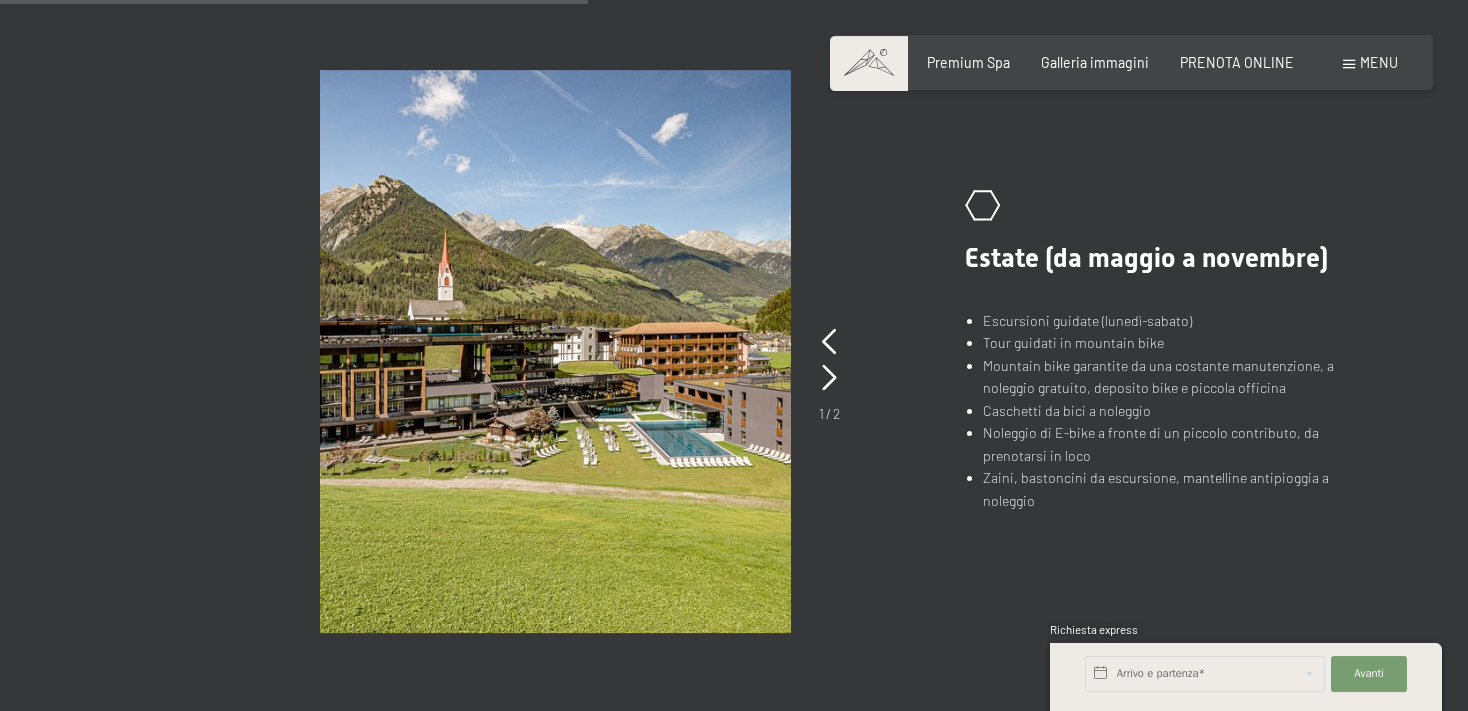 scroll, scrollTop: 1478, scrollLeft: 0, axis: vertical 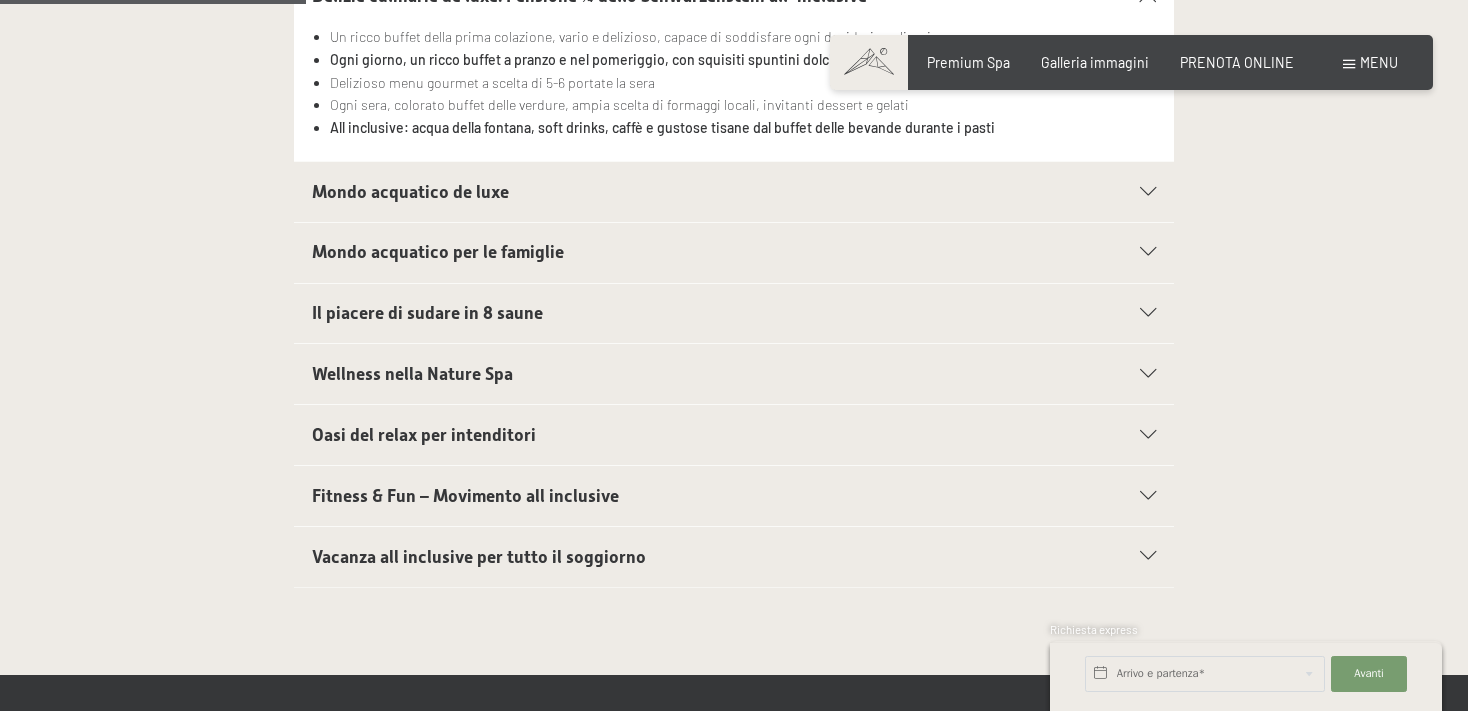 click on "Vacanza all inclusive per tutto il soggiorno" at bounding box center (734, 557) 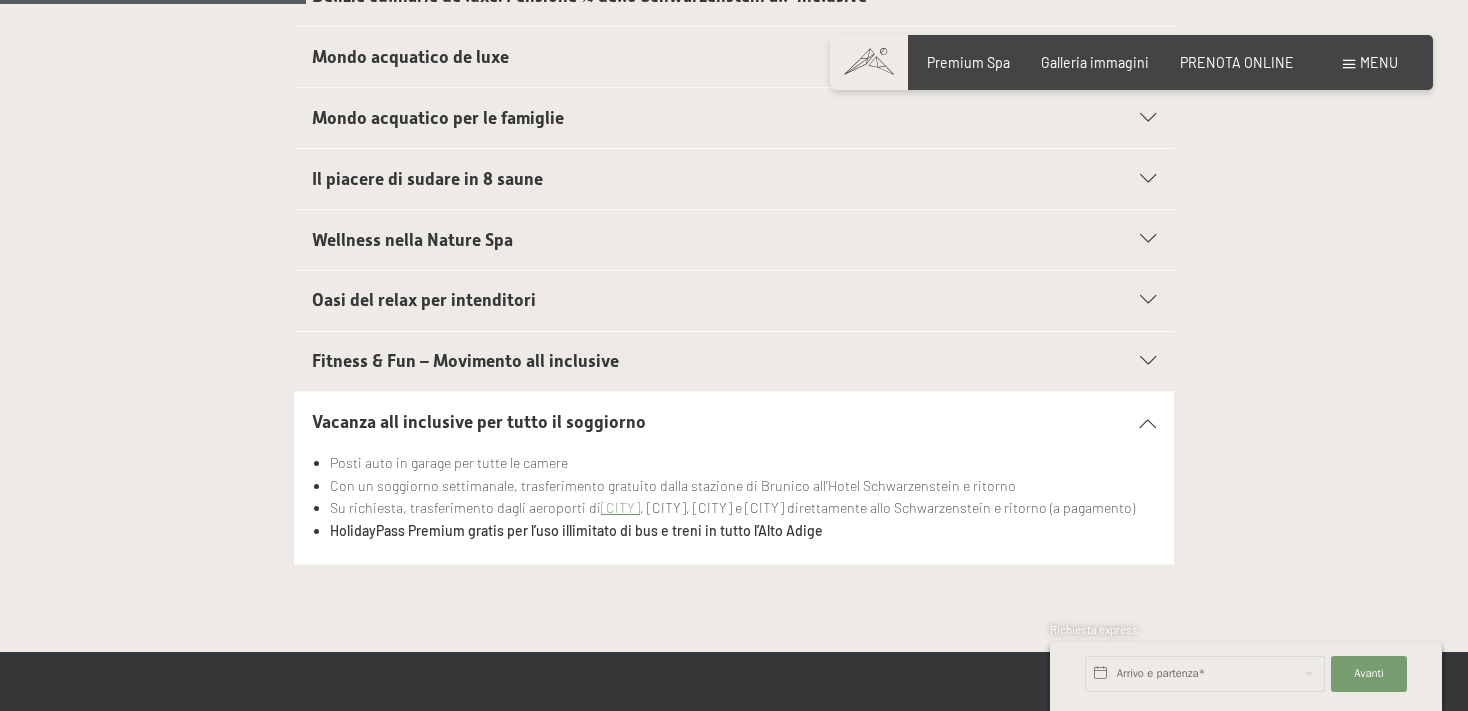 click on "Fitness & Fun – Movimento all inclusive" at bounding box center (734, 362) 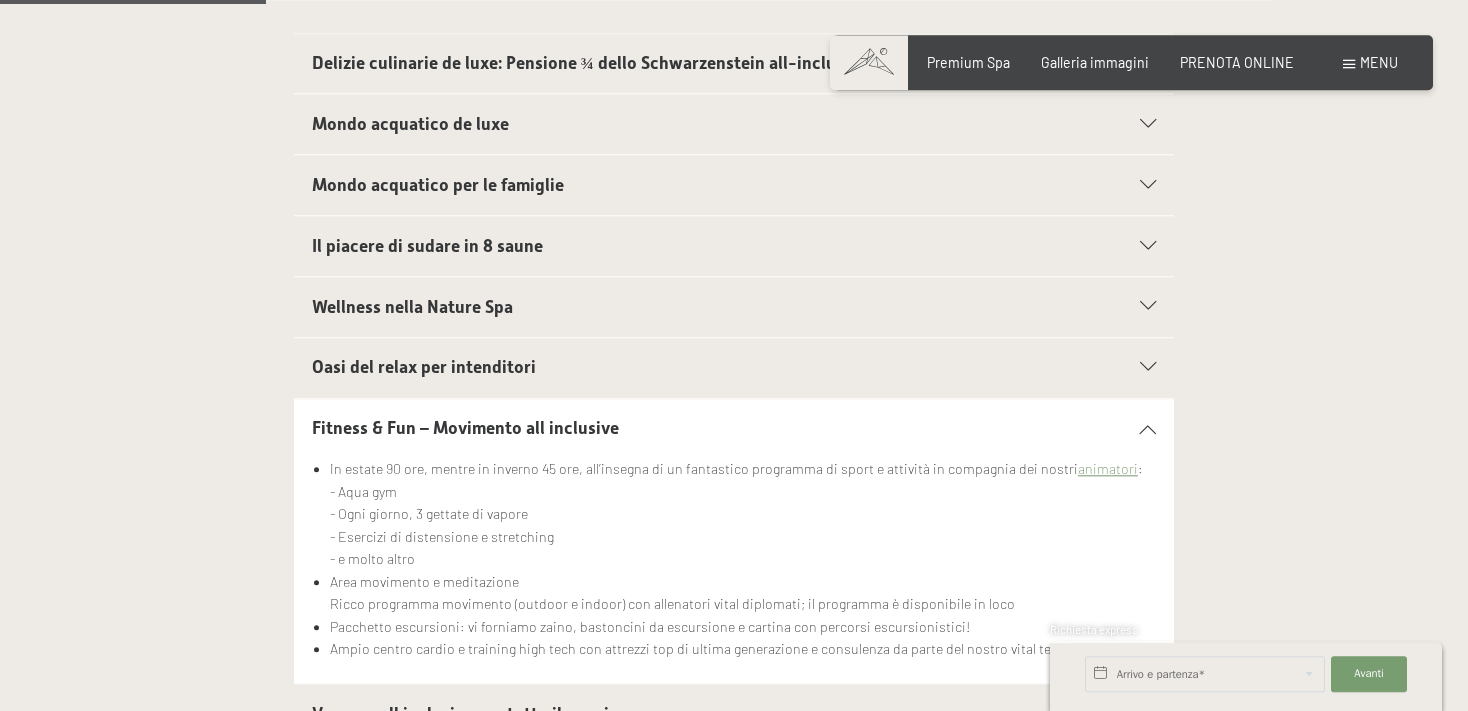 scroll, scrollTop: 633, scrollLeft: 0, axis: vertical 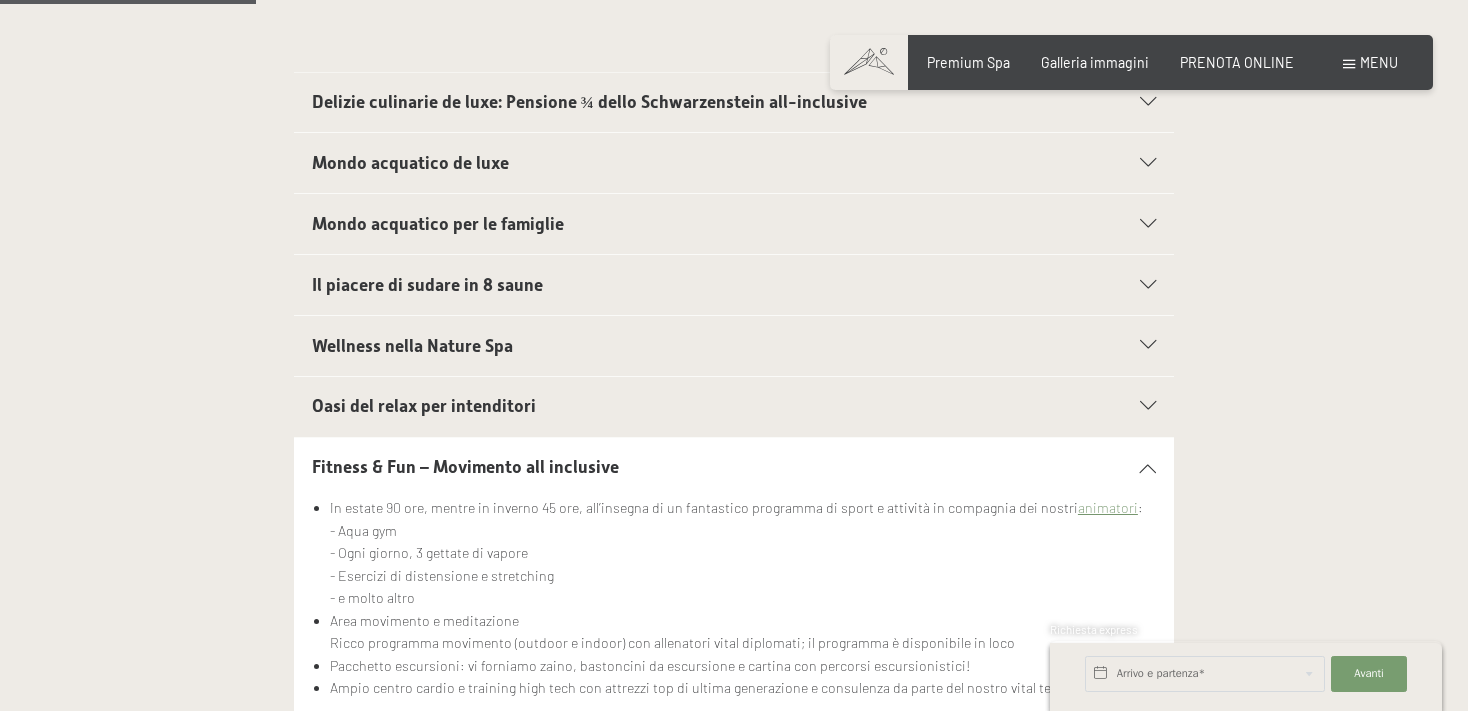click on "Wellness nella Nature Spa" at bounding box center (692, 346) 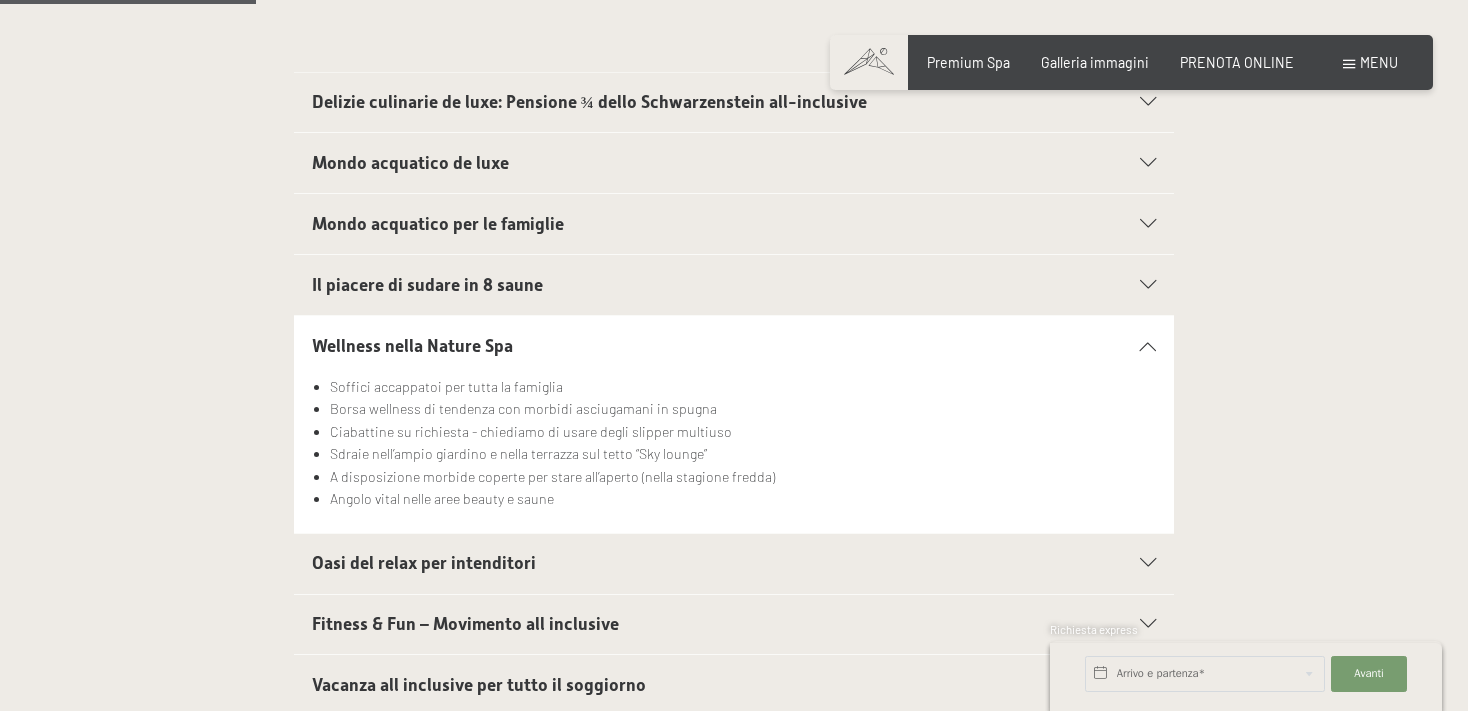 click on "Mondo acquatico de luxe" at bounding box center (410, 163) 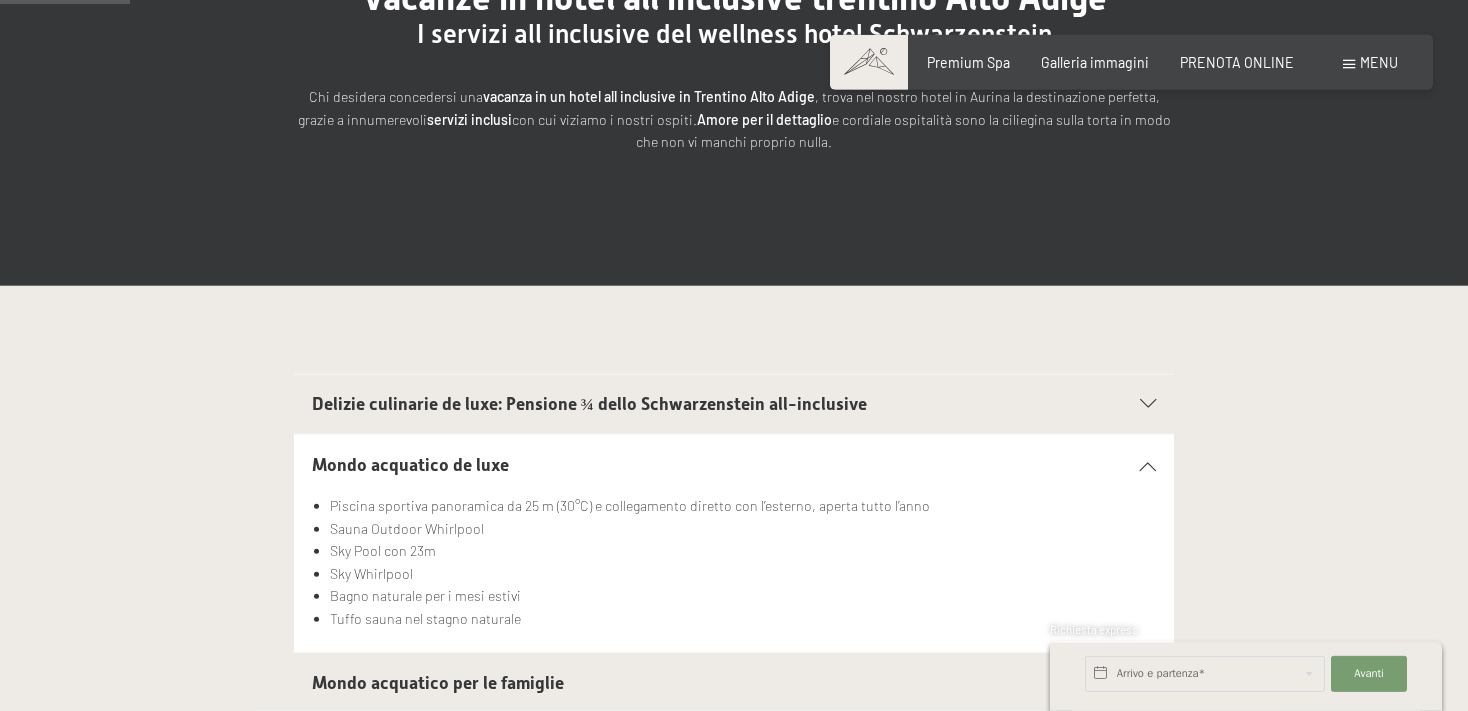 scroll, scrollTop: 316, scrollLeft: 0, axis: vertical 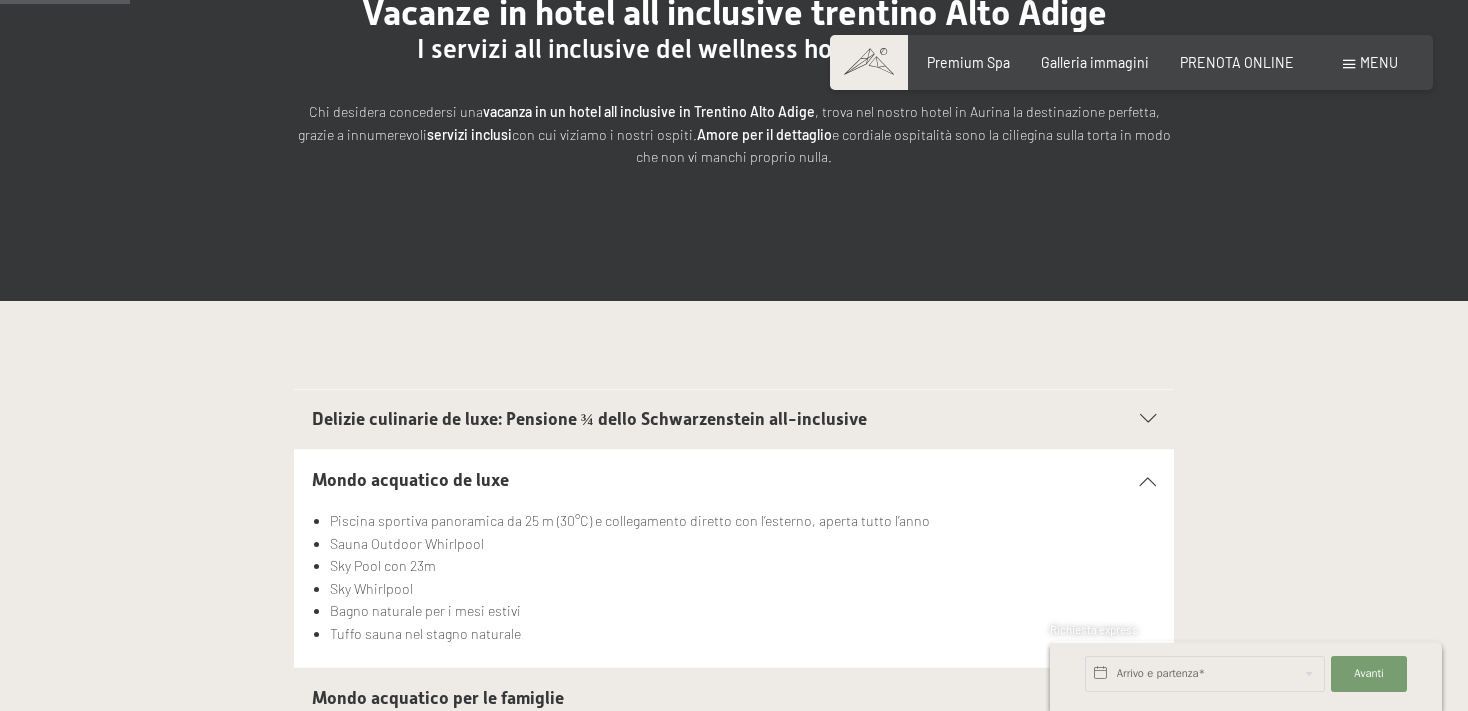 click on "Delizie culinarie de luxe: Pensione ¾ dello Schwarzenstein all-inclusive" at bounding box center (692, 419) 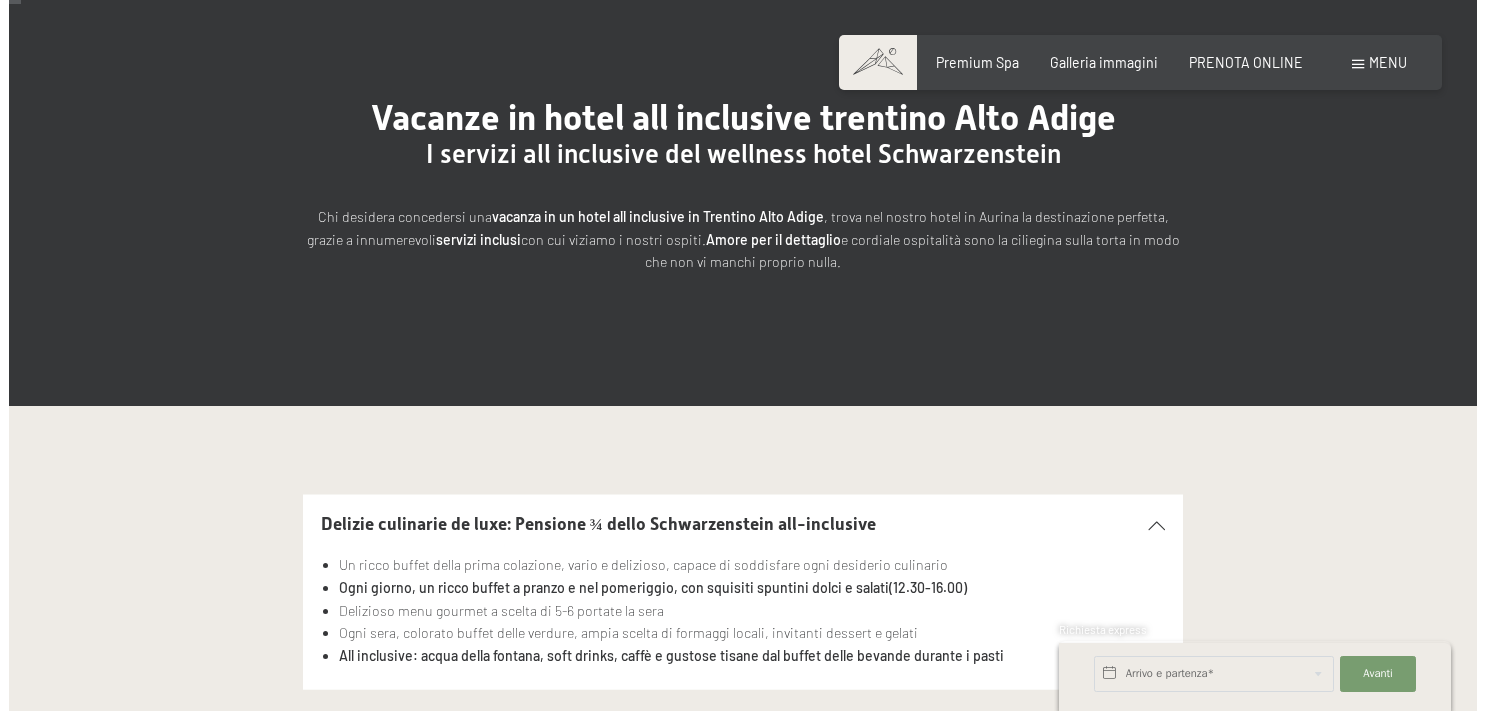 scroll, scrollTop: 0, scrollLeft: 0, axis: both 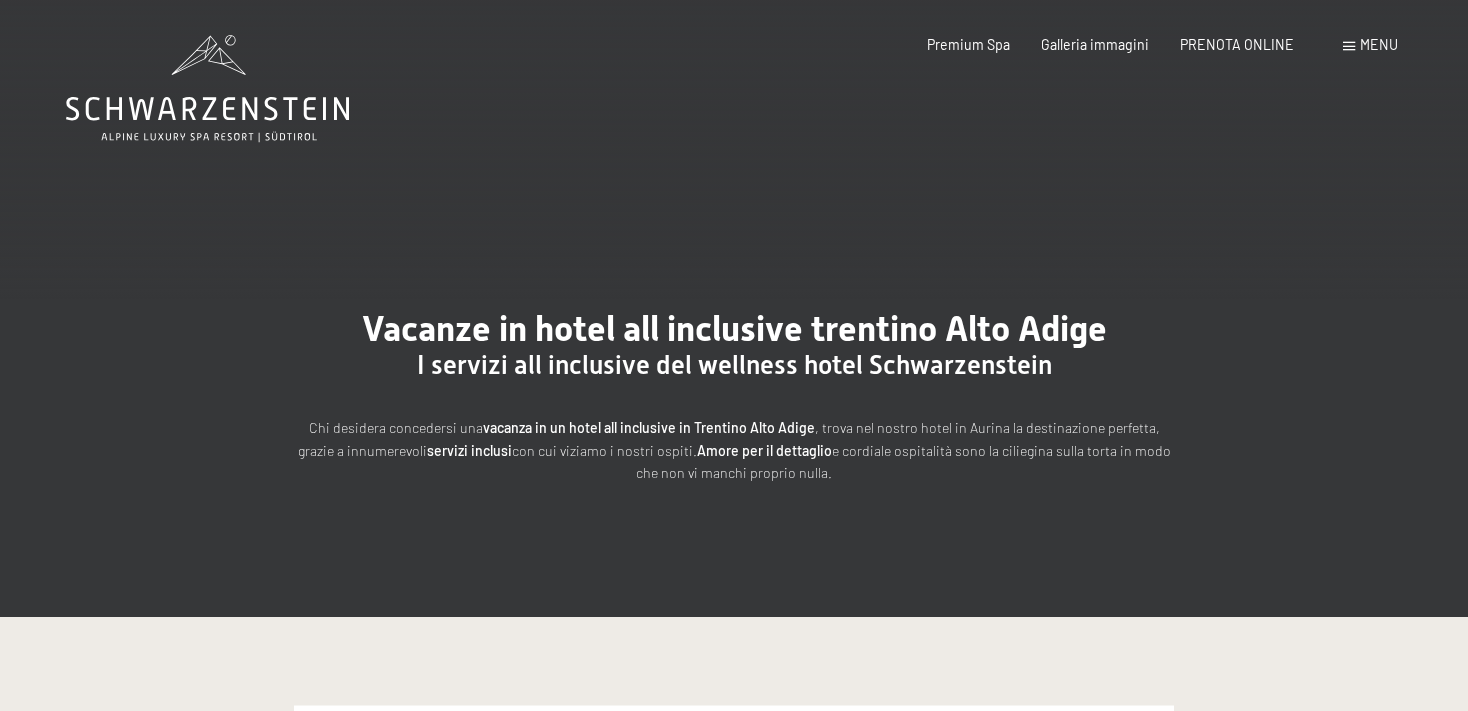 click on "Menu" at bounding box center (1379, 44) 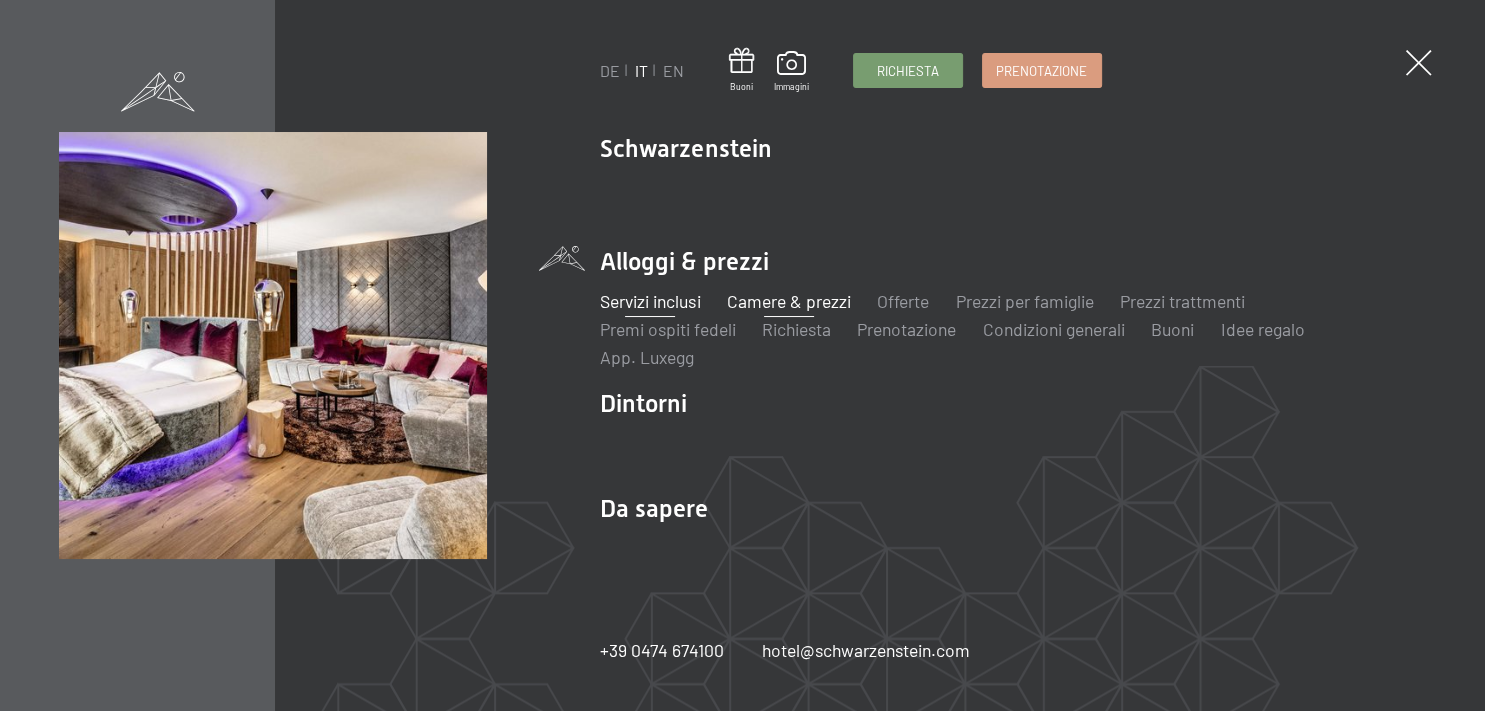 click on "Camere & prezzi" at bounding box center (789, 301) 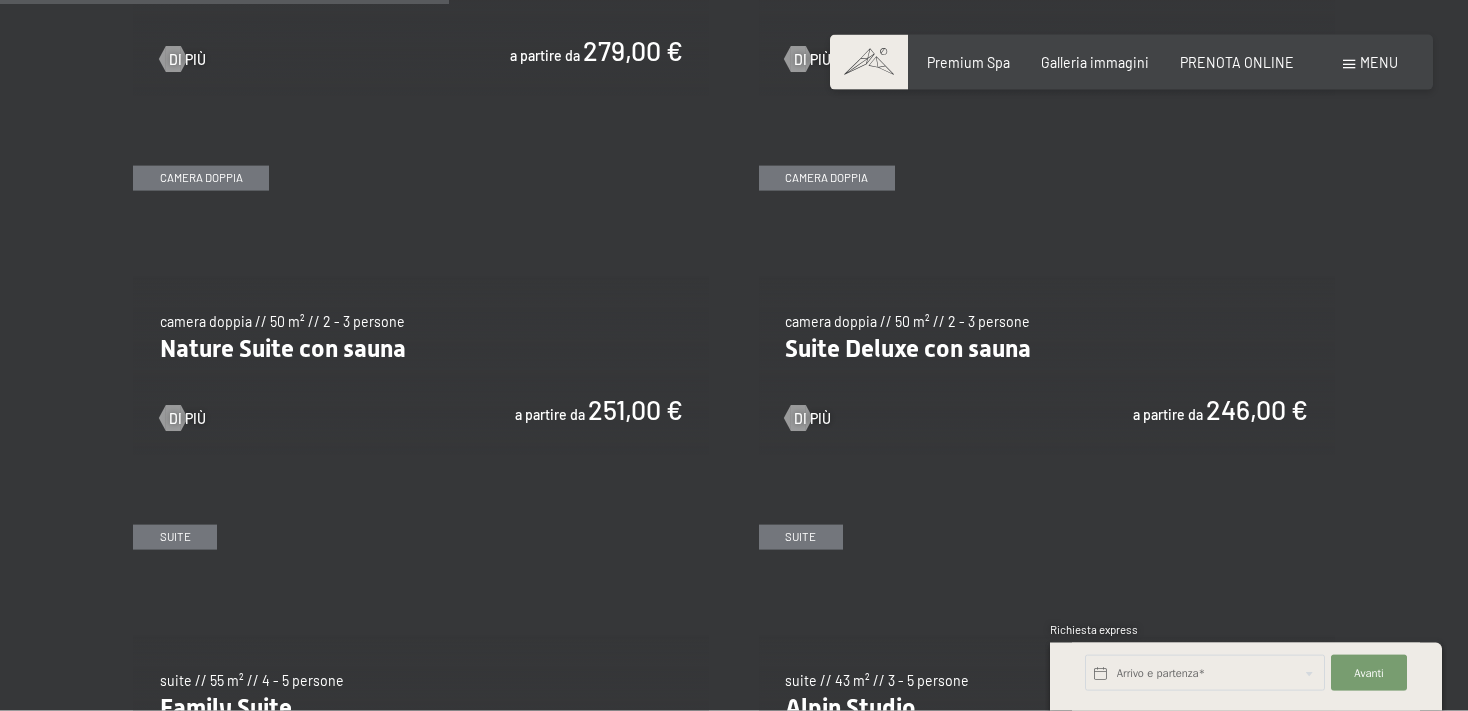 scroll, scrollTop: 1689, scrollLeft: 0, axis: vertical 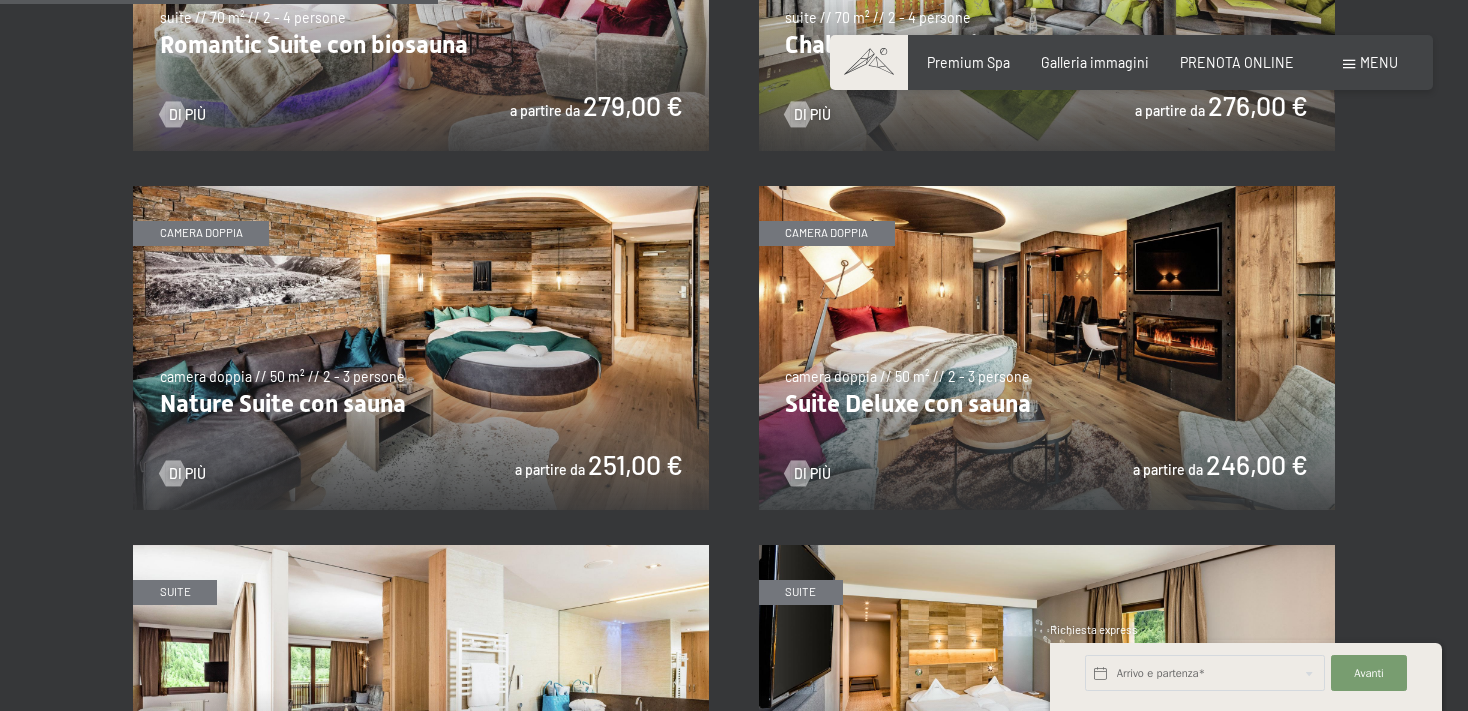 click at bounding box center [1047, 348] 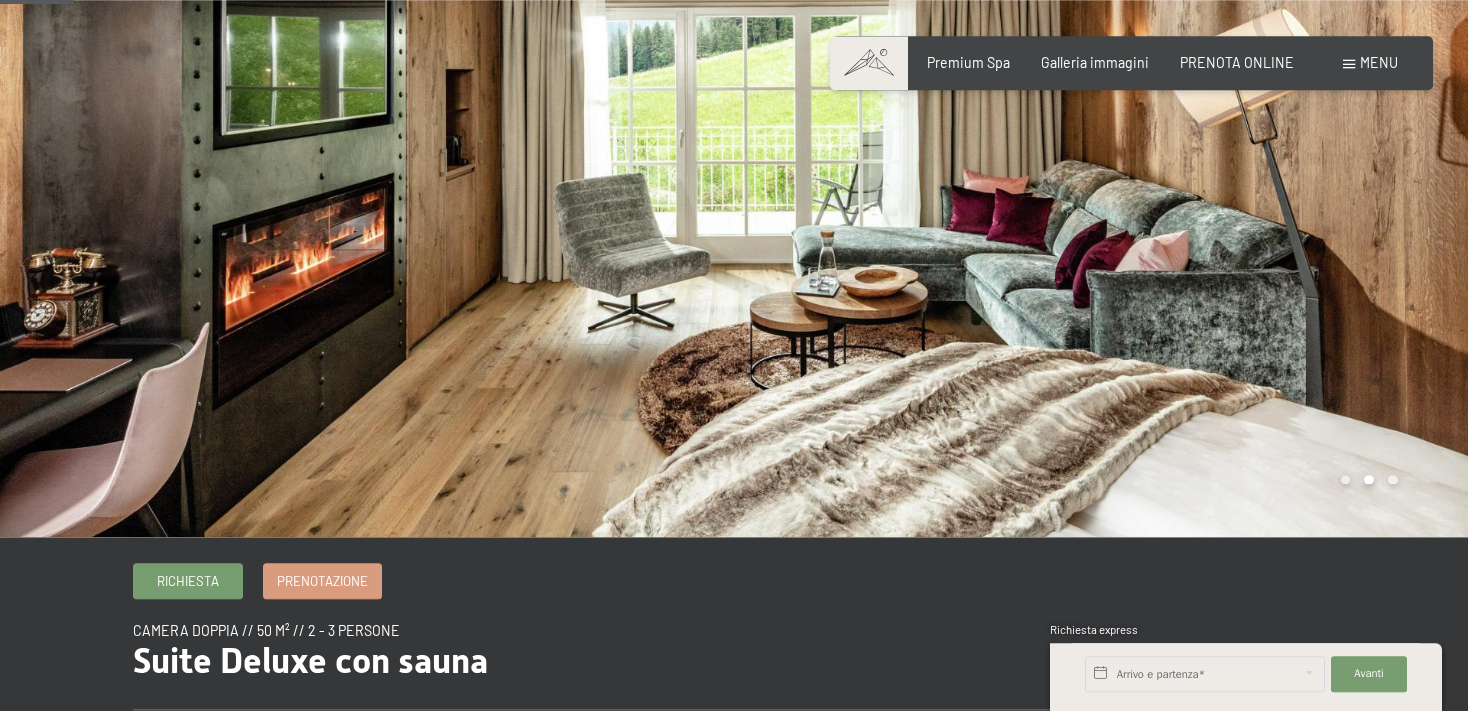 scroll, scrollTop: 105, scrollLeft: 0, axis: vertical 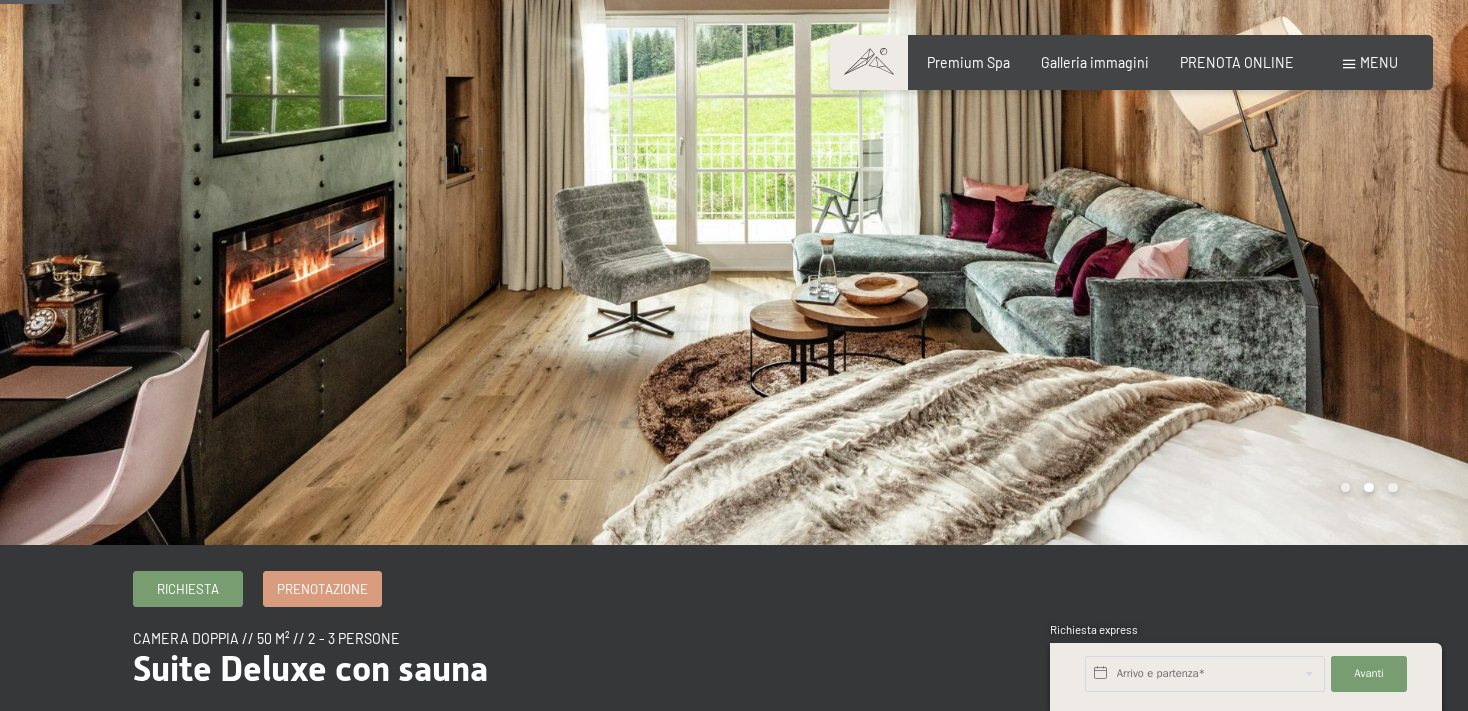 click at bounding box center [1101, 220] 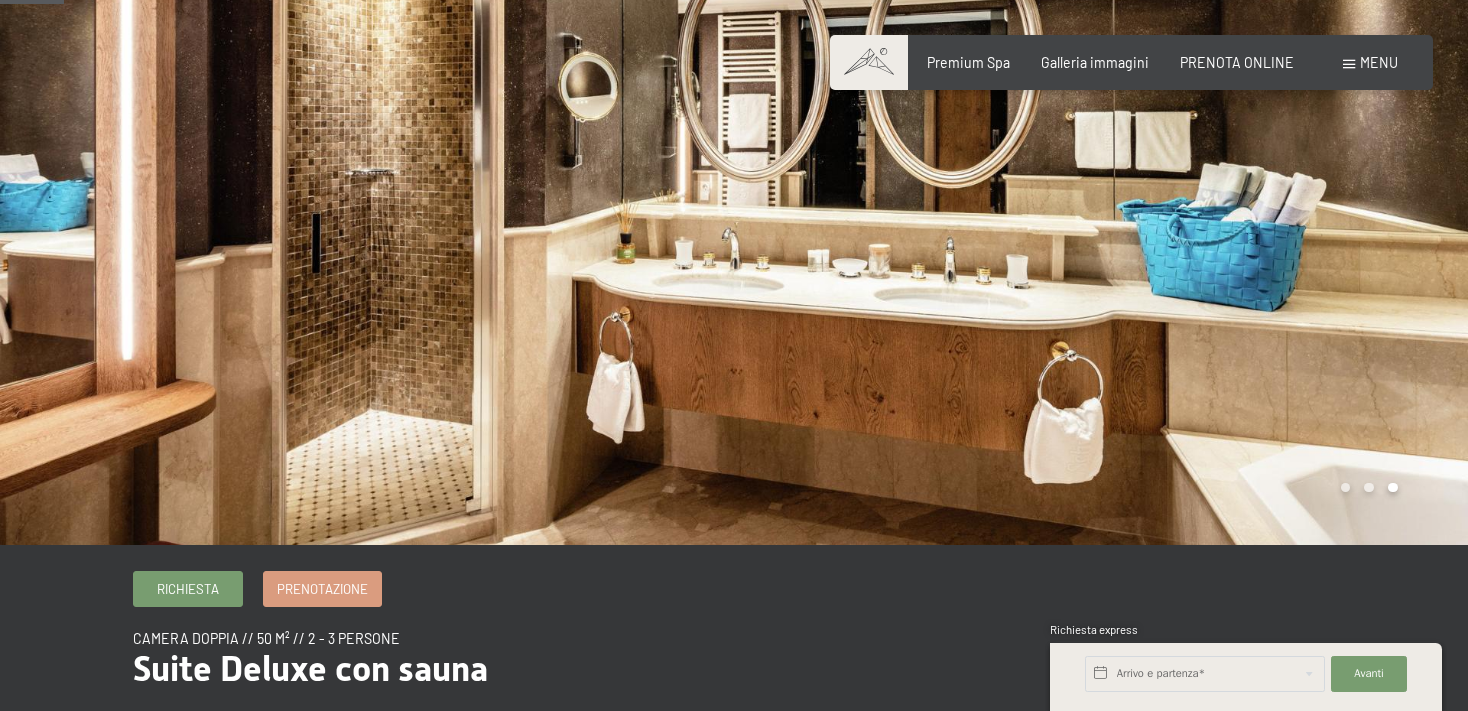 click at bounding box center [1101, 220] 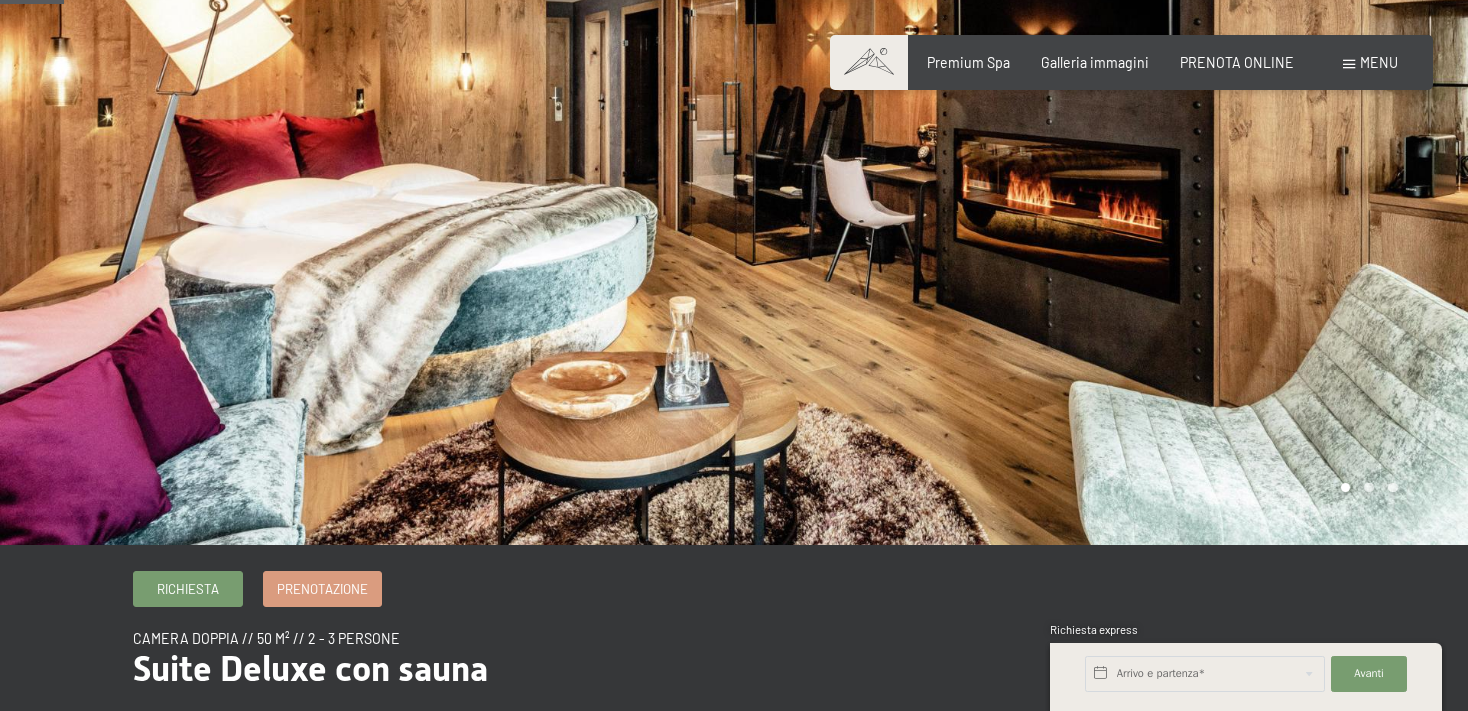 click at bounding box center (1101, 220) 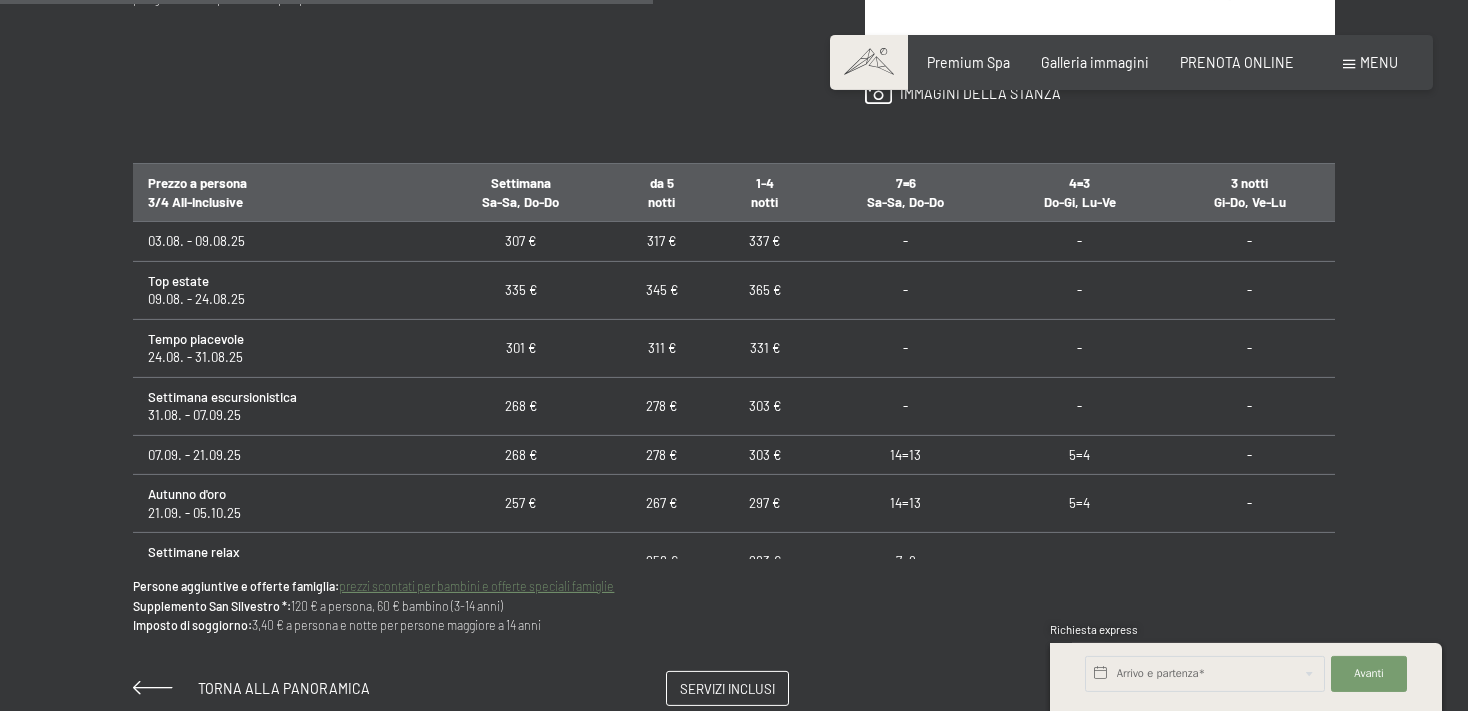 scroll, scrollTop: 1161, scrollLeft: 0, axis: vertical 